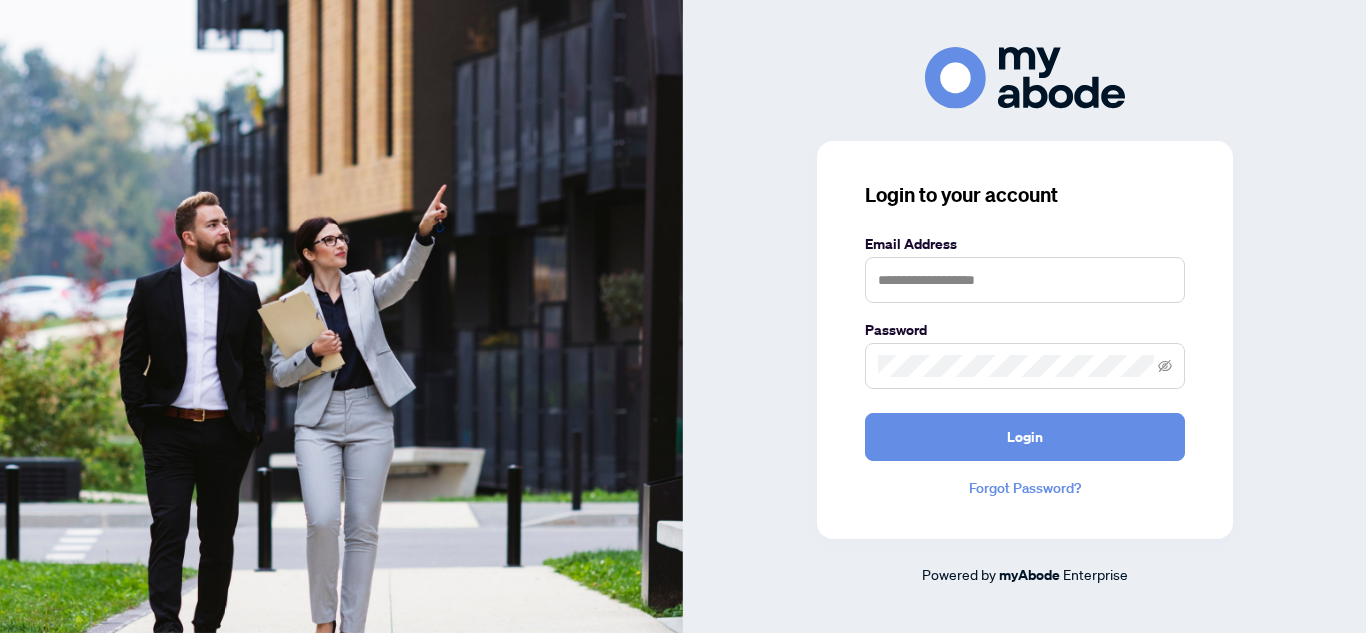 scroll, scrollTop: 0, scrollLeft: 0, axis: both 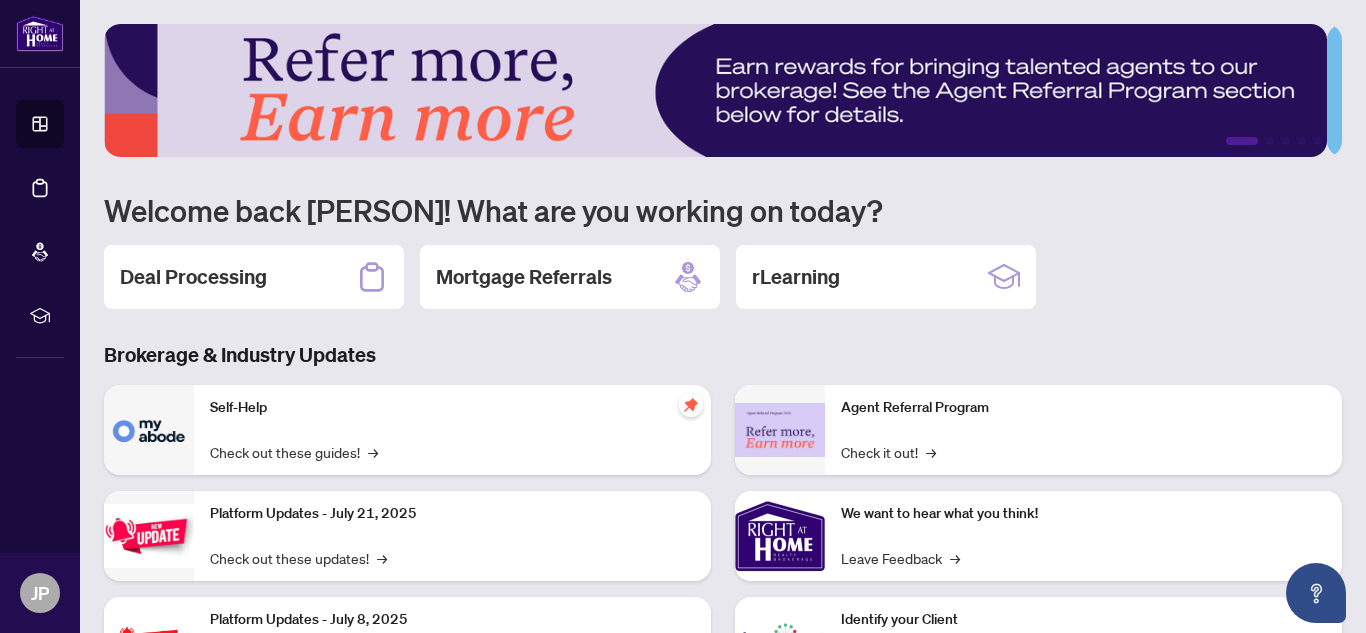 click on "Deal Processing" at bounding box center (193, 277) 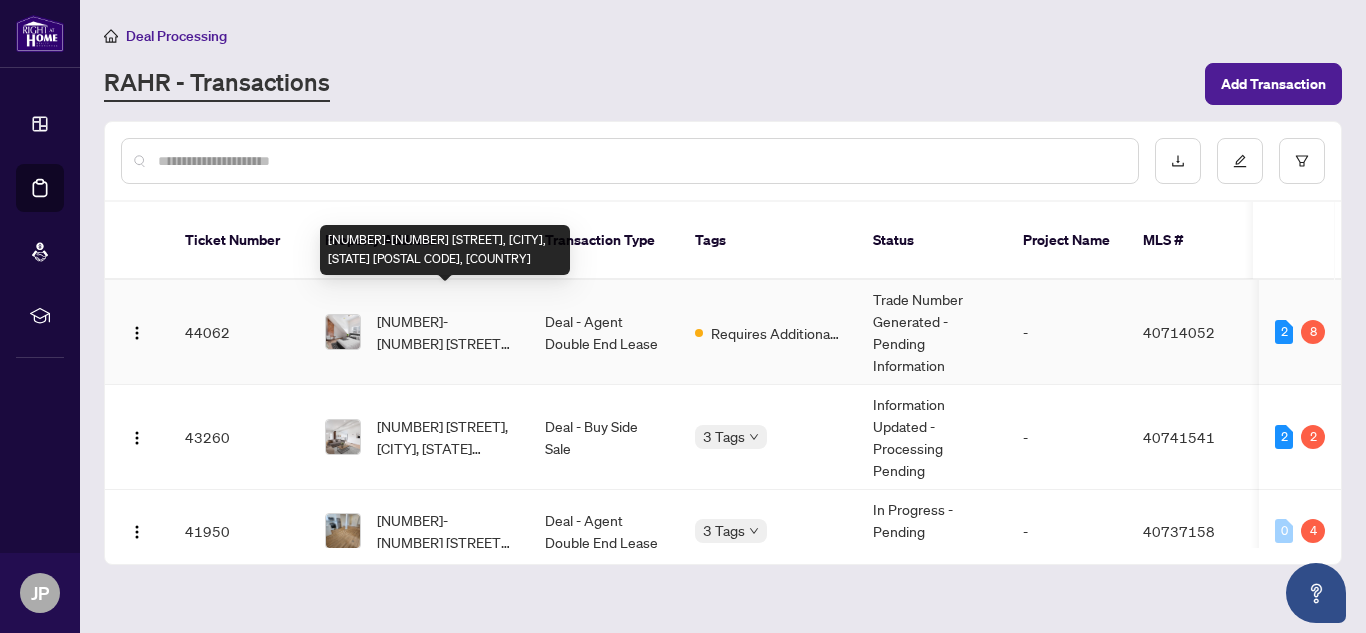 click on "[NUMBER]-[NUMBER] [STREET], [CITY], [STATE] [POSTAL CODE], [COUNTRY]" at bounding box center [445, 332] 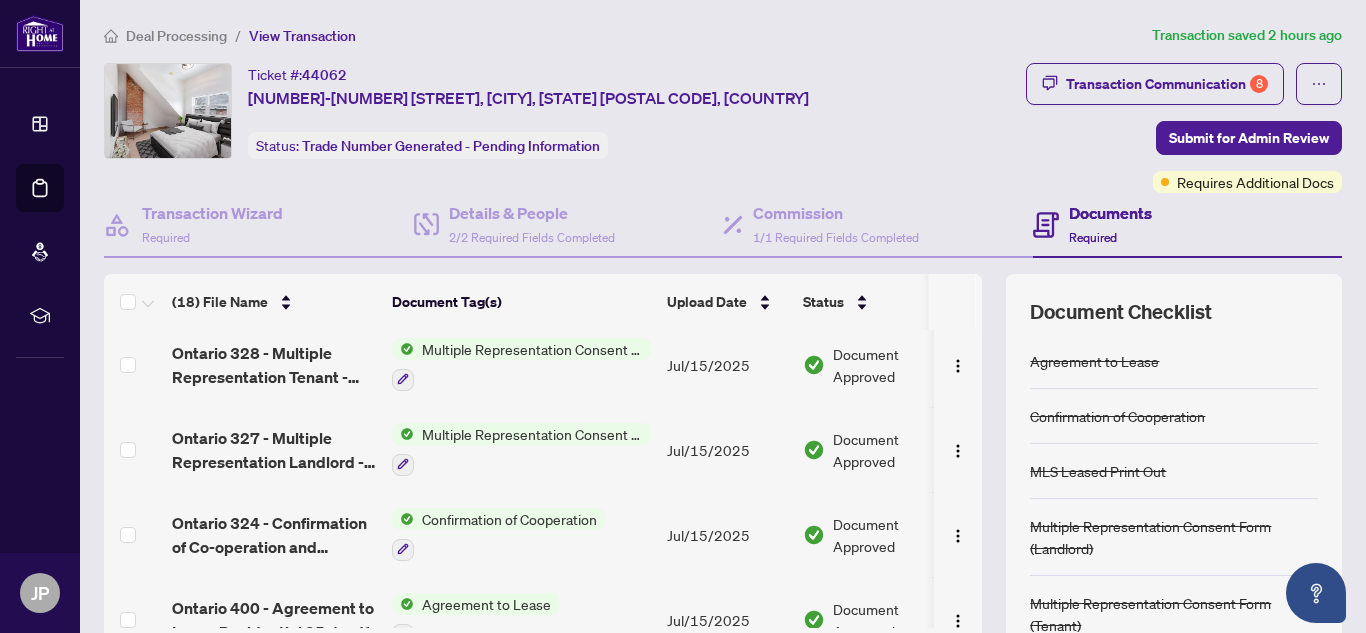 scroll, scrollTop: 1204, scrollLeft: 0, axis: vertical 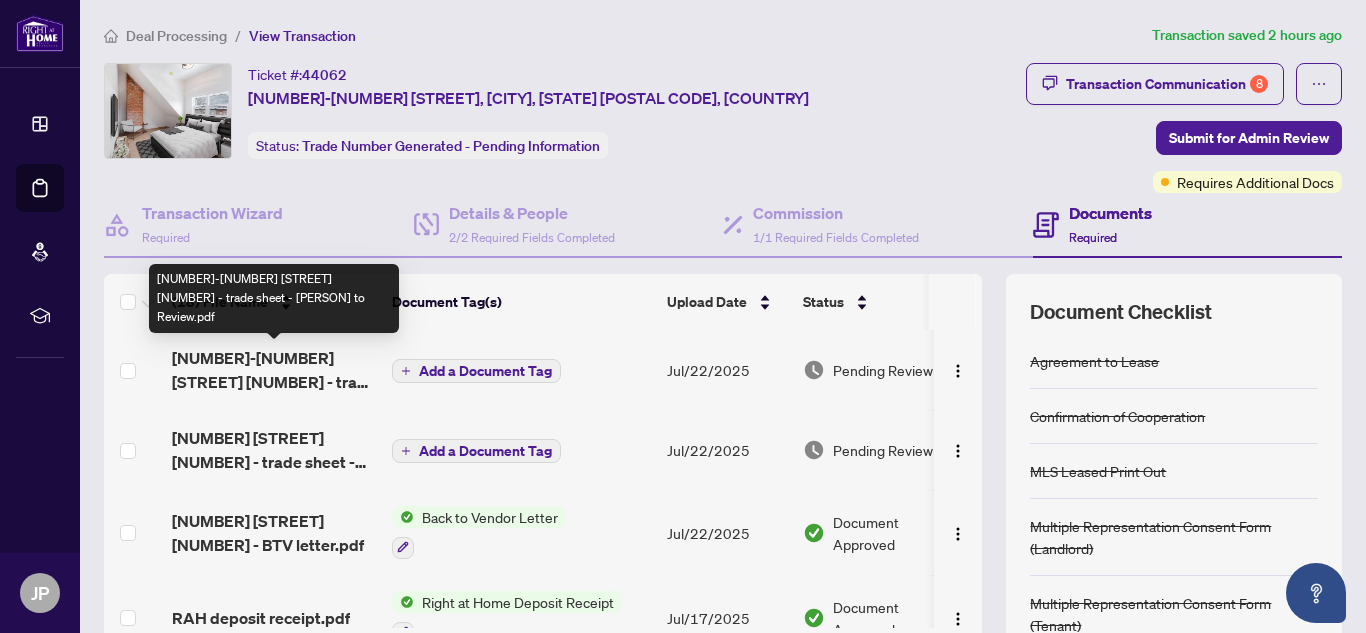 click on "[NUMBER]-[NUMBER] [STREET] [NUMBER] - trade sheet - [PERSON] to Review.pdf" at bounding box center (274, 370) 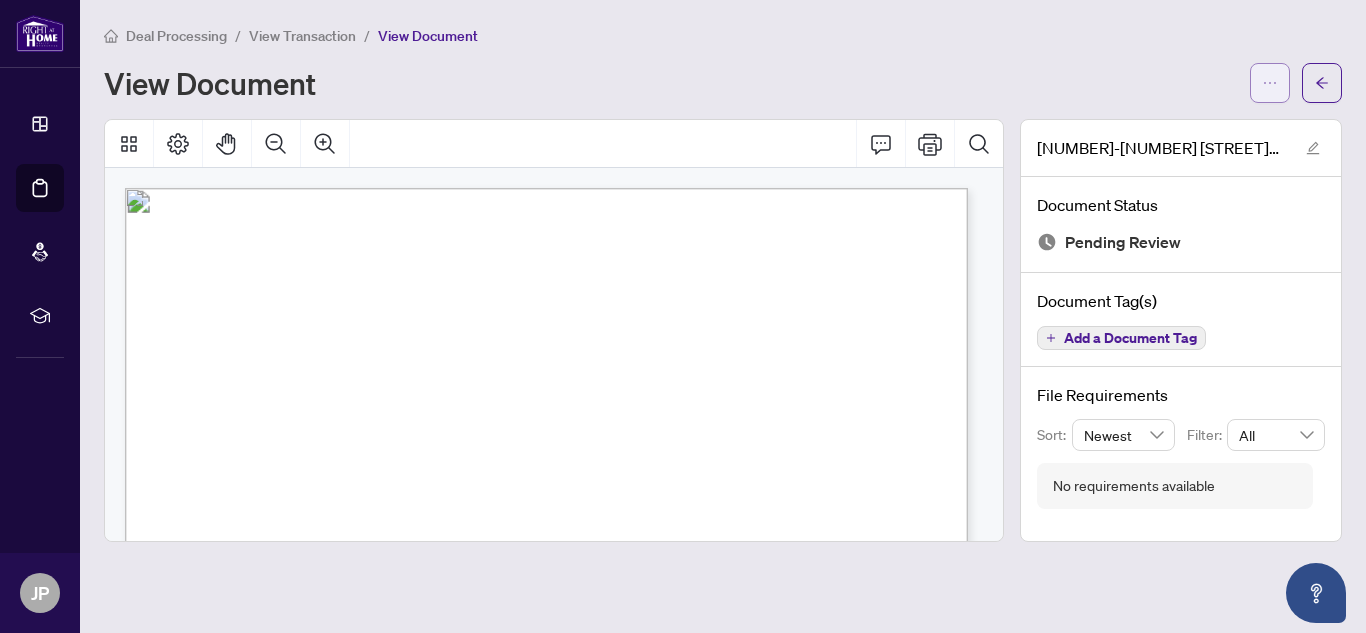 click at bounding box center [1270, 83] 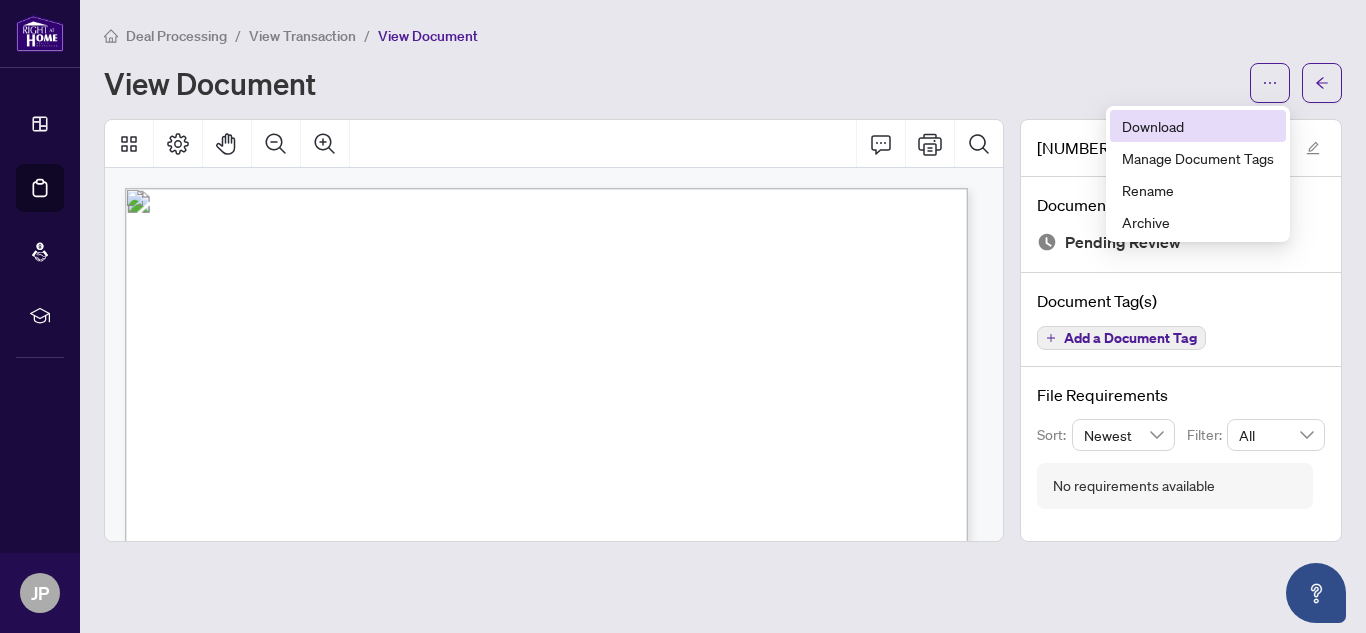 click on "Download" at bounding box center (1198, 126) 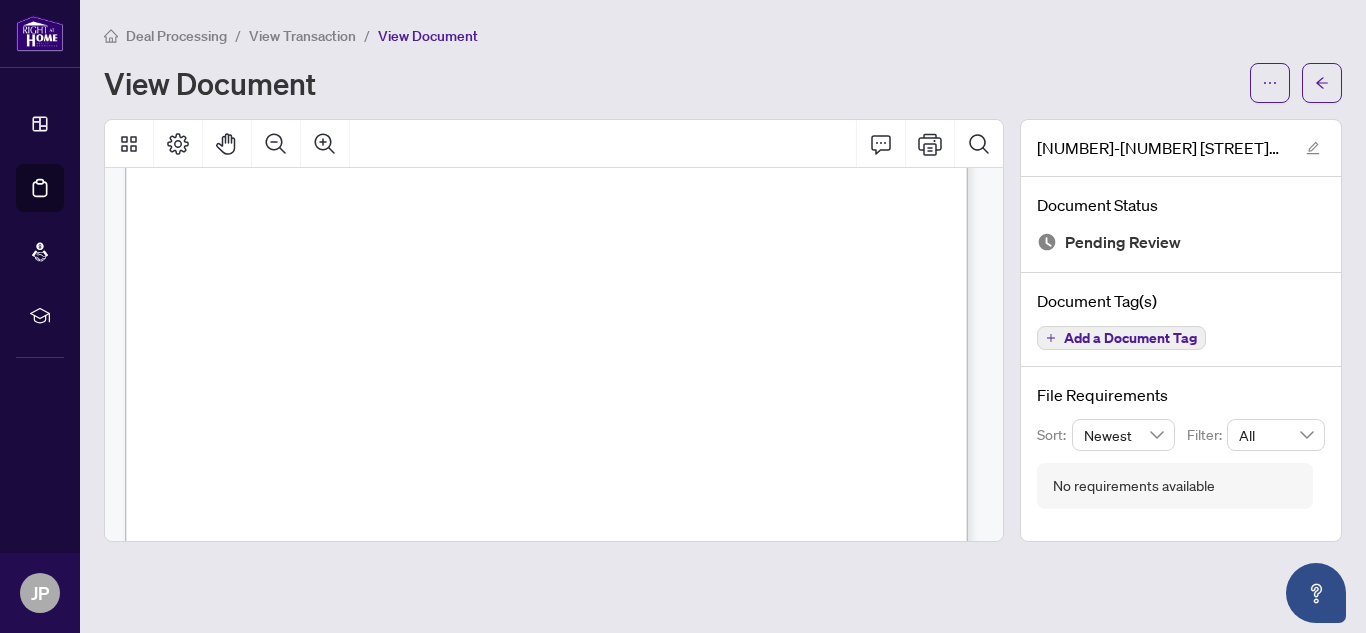 scroll, scrollTop: 700, scrollLeft: 0, axis: vertical 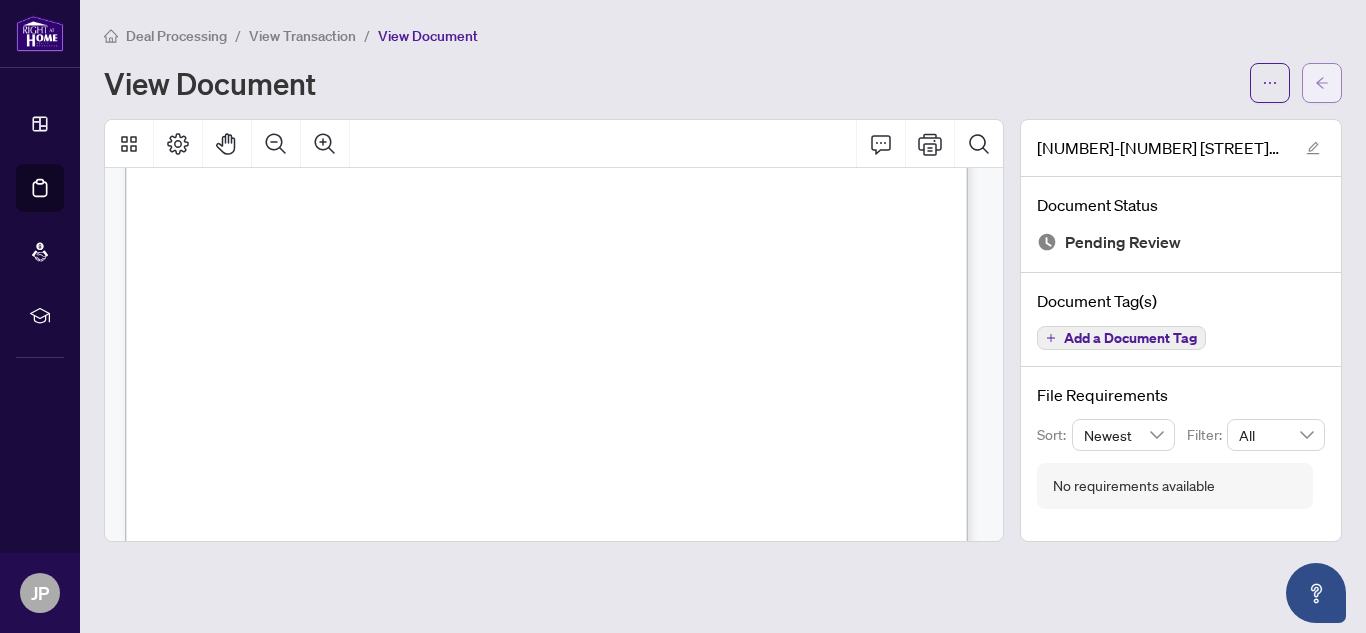 click at bounding box center [1322, 83] 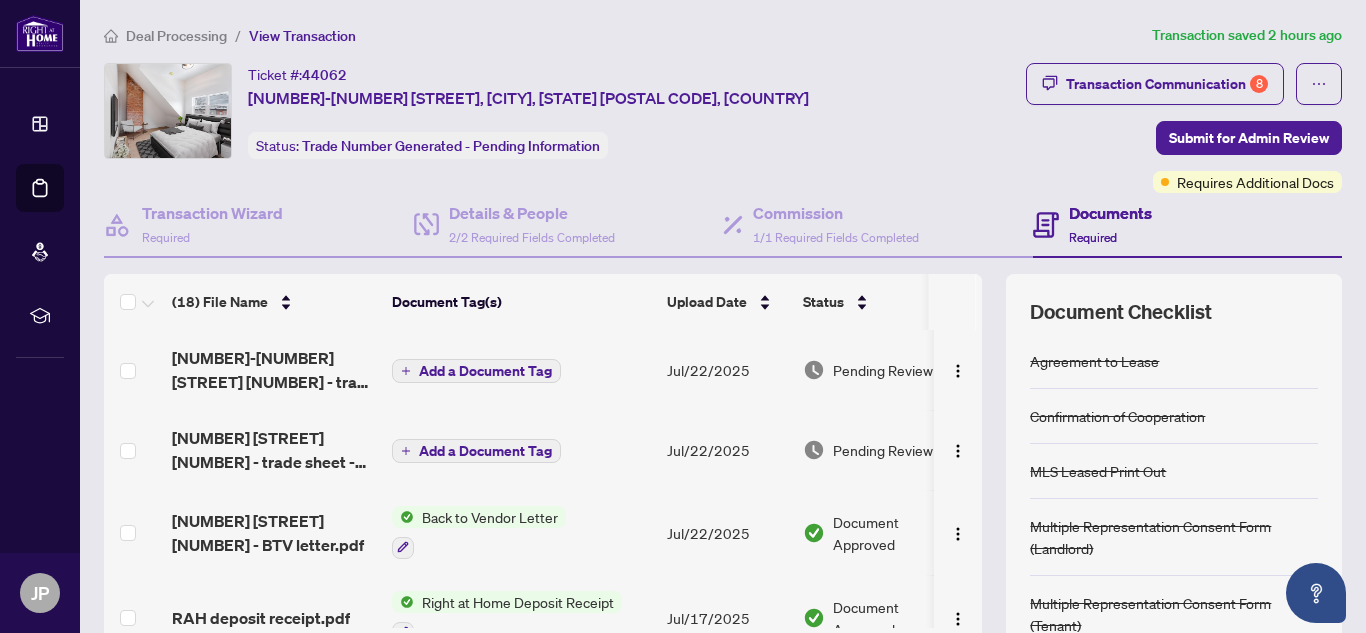 click on "[NUMBER] [STREET] [NUMBER] - trade sheet - [PERSON] to Review.pdf" at bounding box center (274, 450) 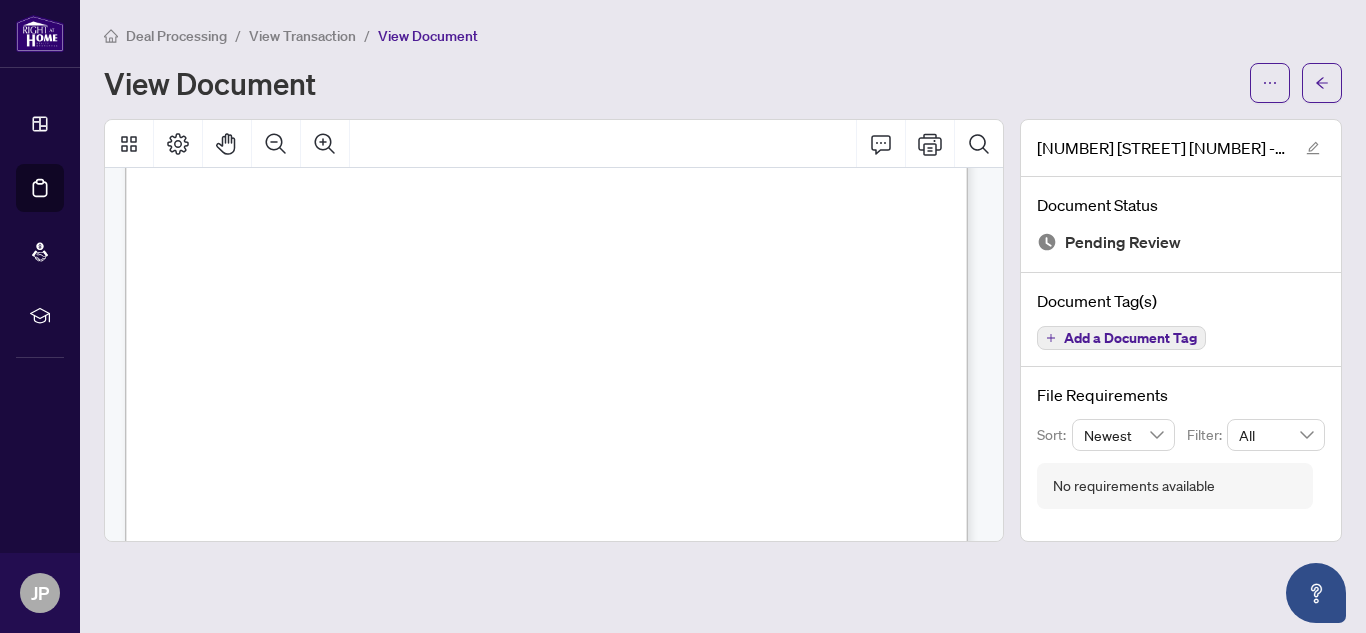 scroll, scrollTop: 758, scrollLeft: 0, axis: vertical 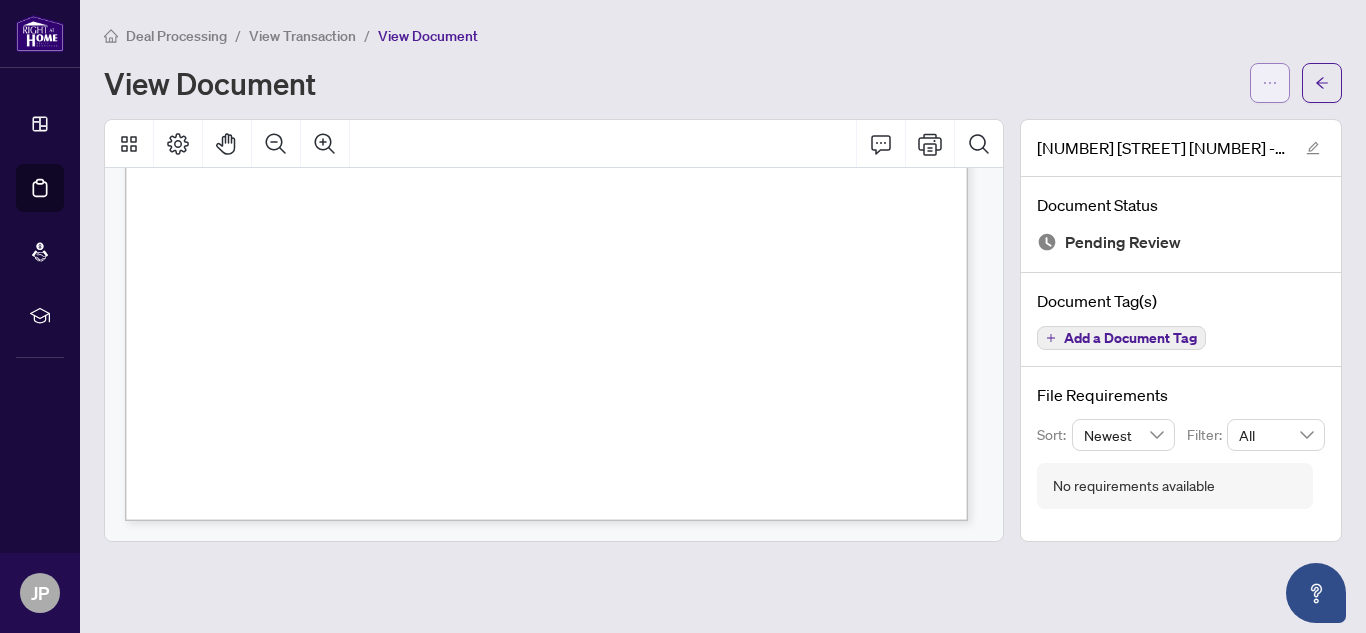 click at bounding box center [1270, 83] 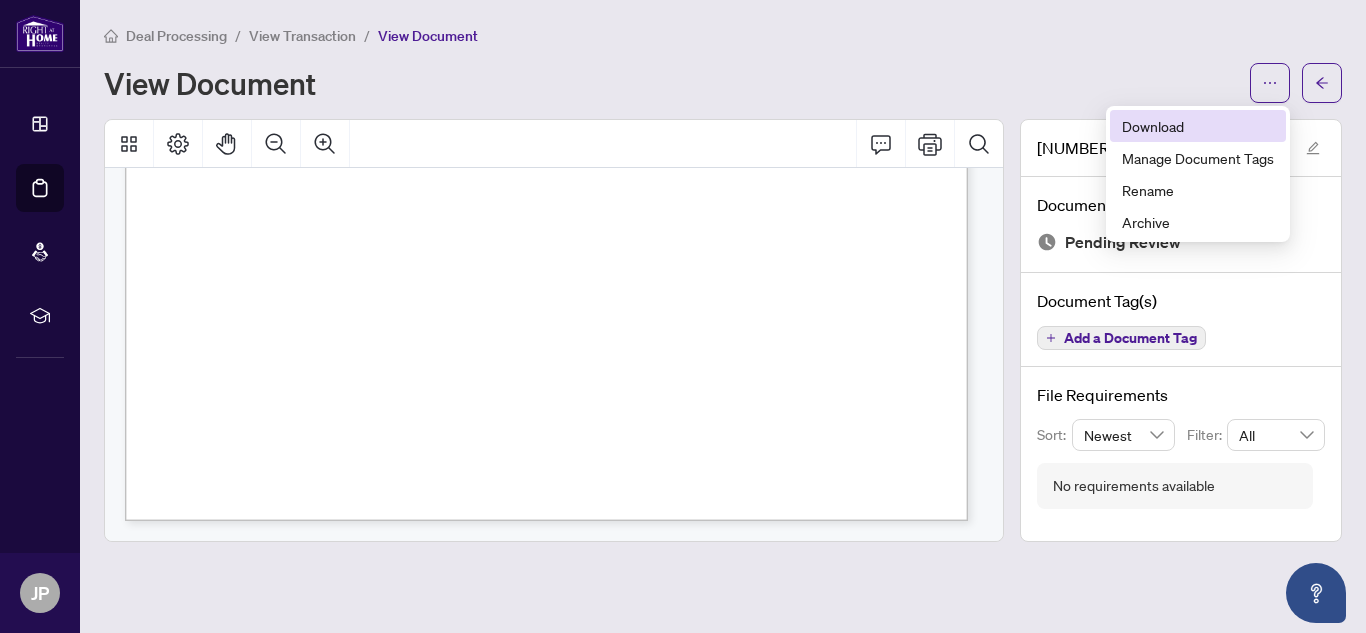 click on "Download" at bounding box center [1198, 126] 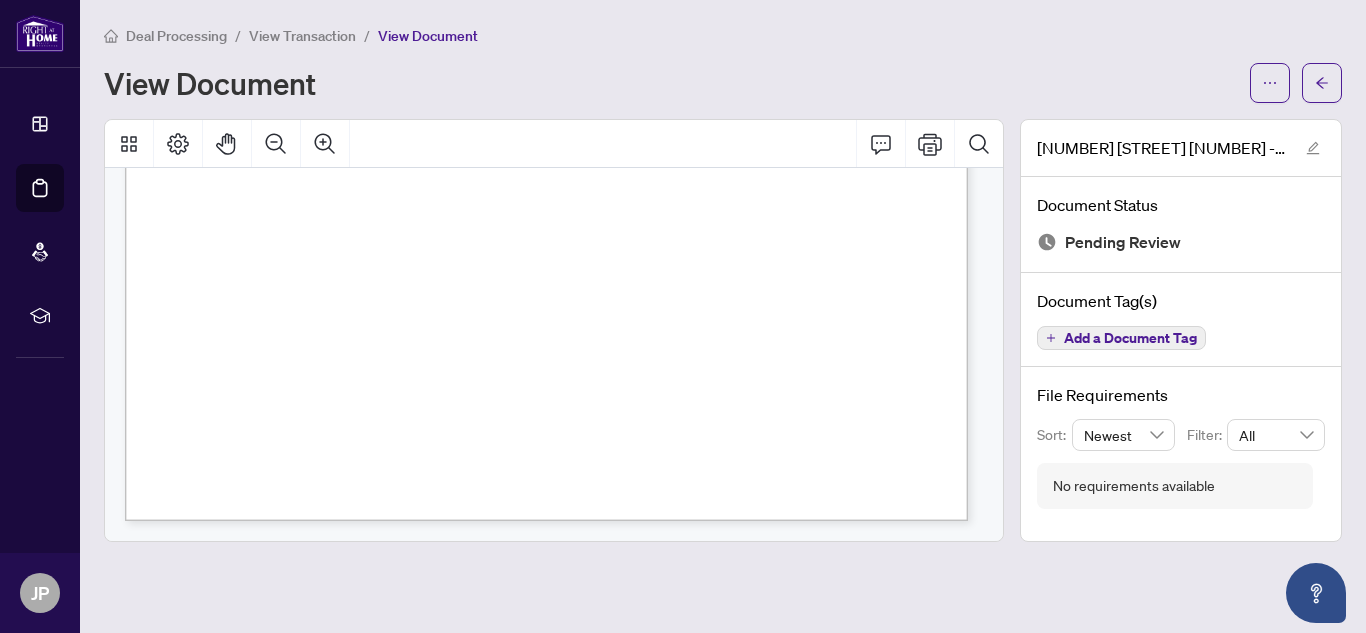 click on "View Document" at bounding box center [671, 83] 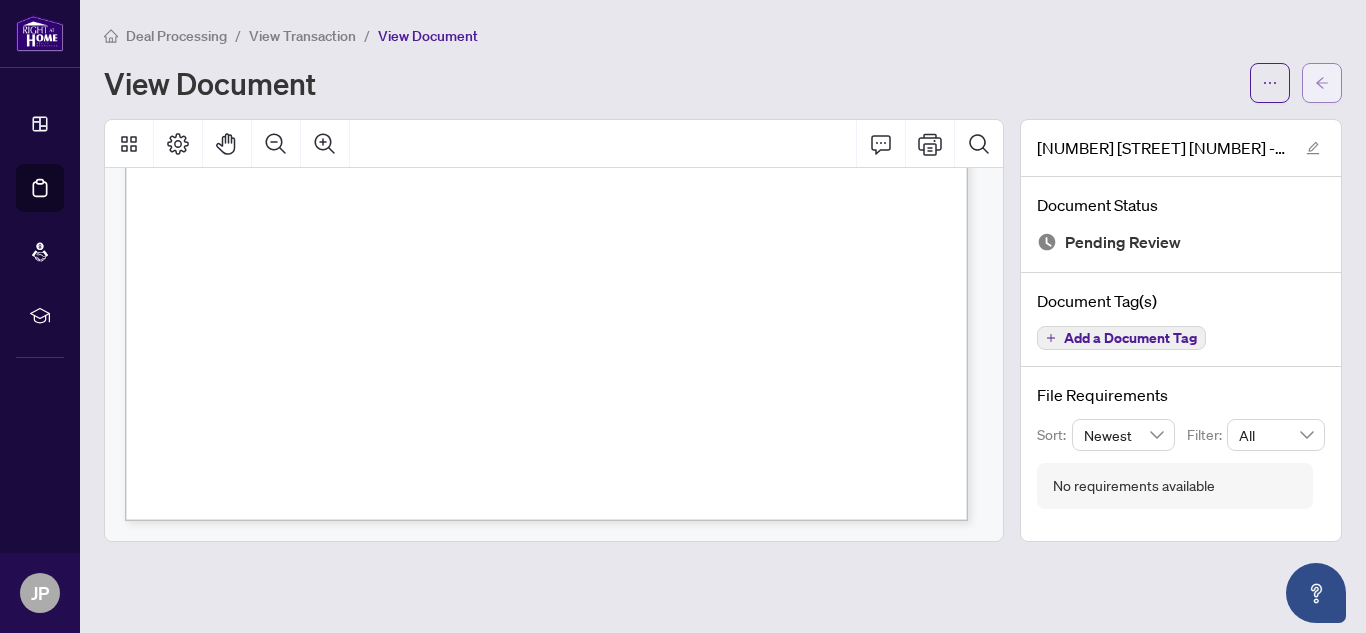 click at bounding box center [1322, 83] 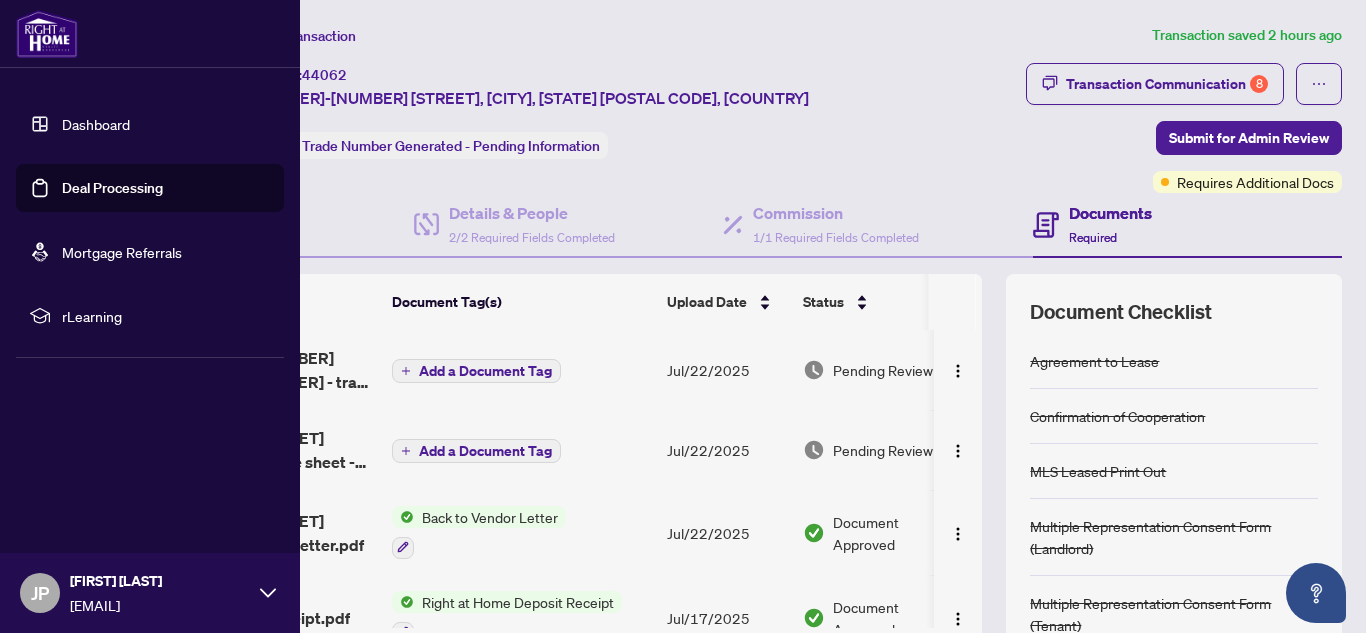 click on "Deal Processing" at bounding box center [112, 188] 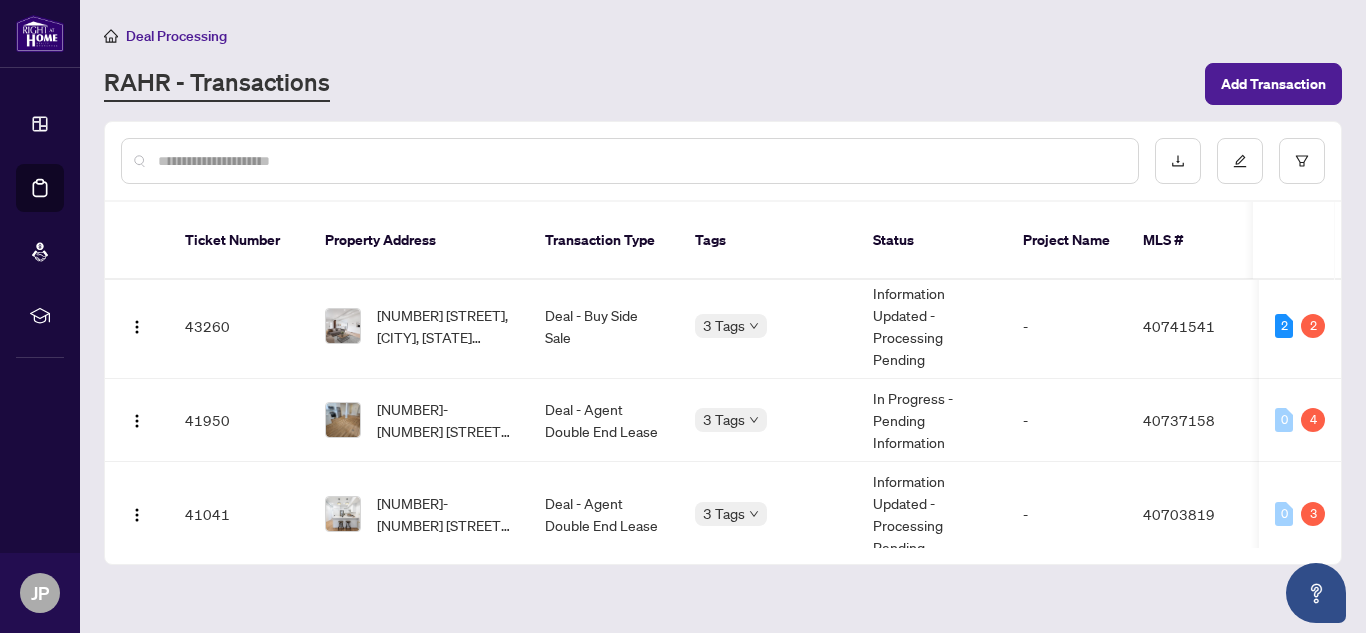 scroll, scrollTop: 100, scrollLeft: 0, axis: vertical 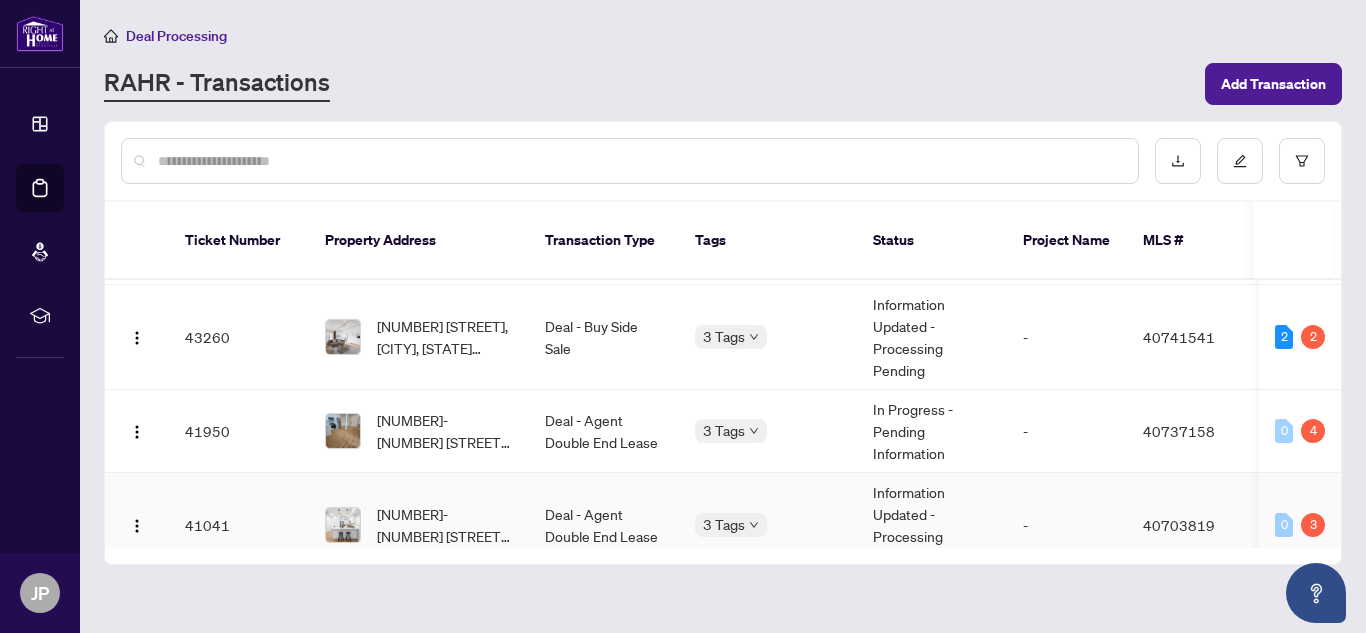 click on "[NUMBER]-[NUMBER] [STREET], [CITY], [STATE] [POSTAL CODE], [COUNTRY]" at bounding box center (445, 525) 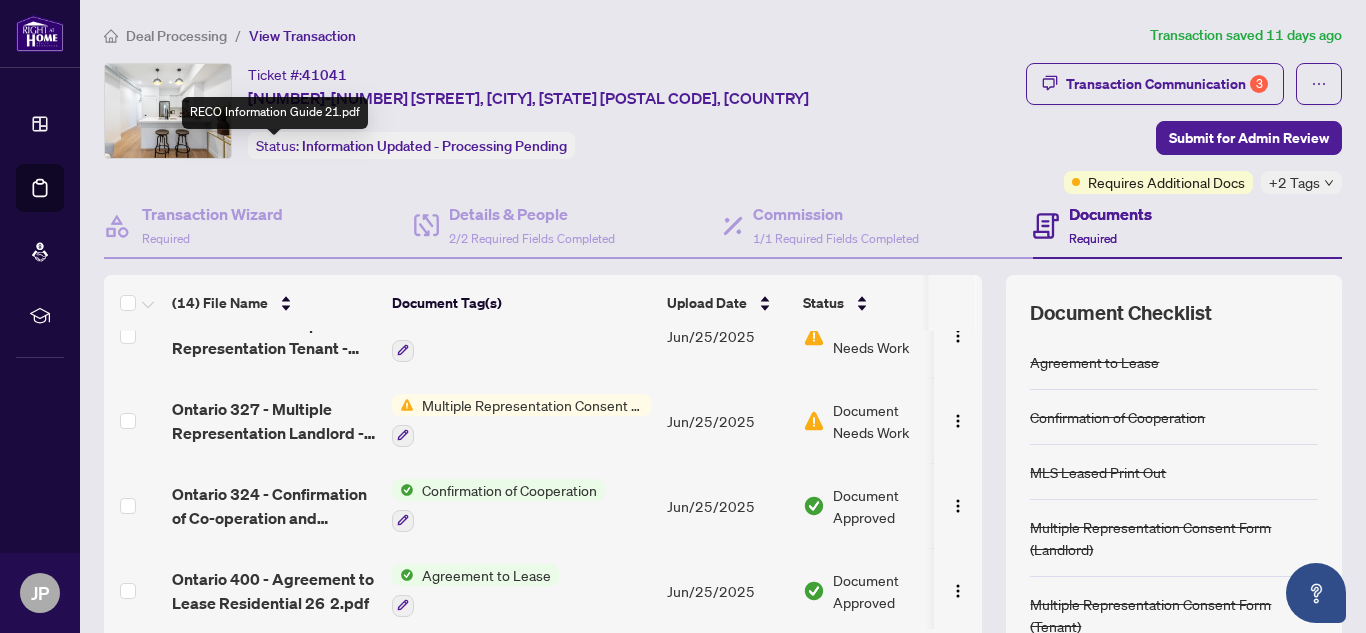 scroll, scrollTop: 884, scrollLeft: 0, axis: vertical 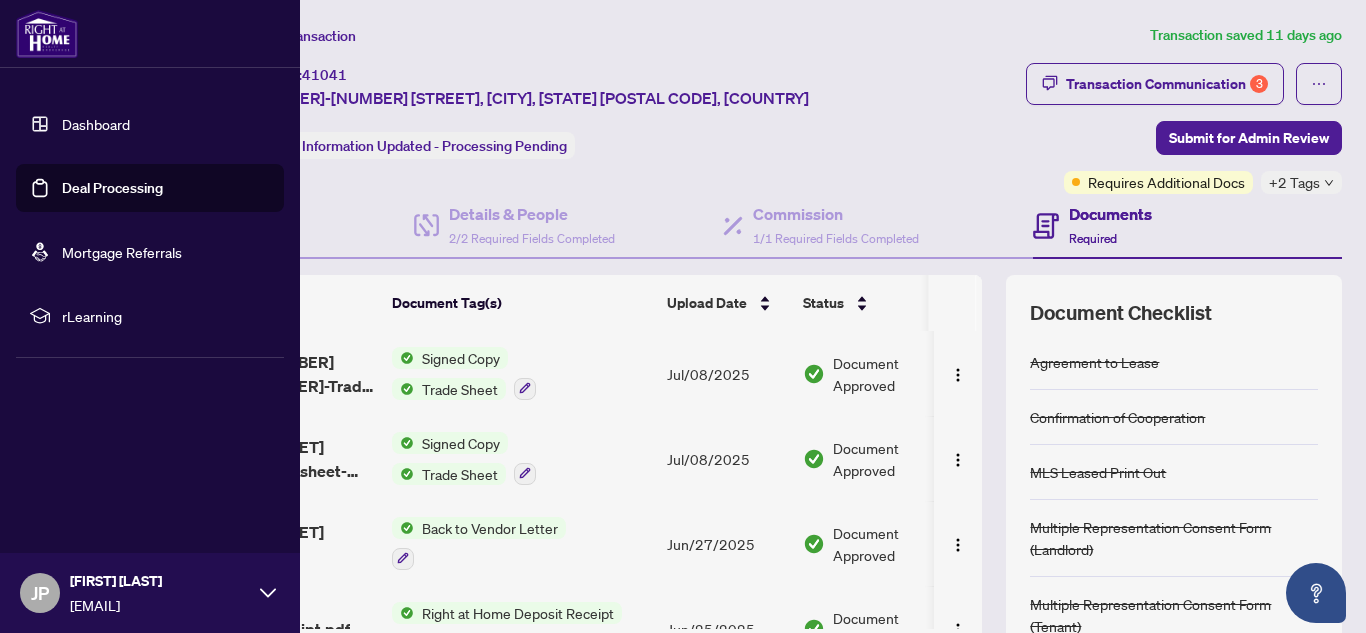 click on "Deal Processing" at bounding box center (112, 188) 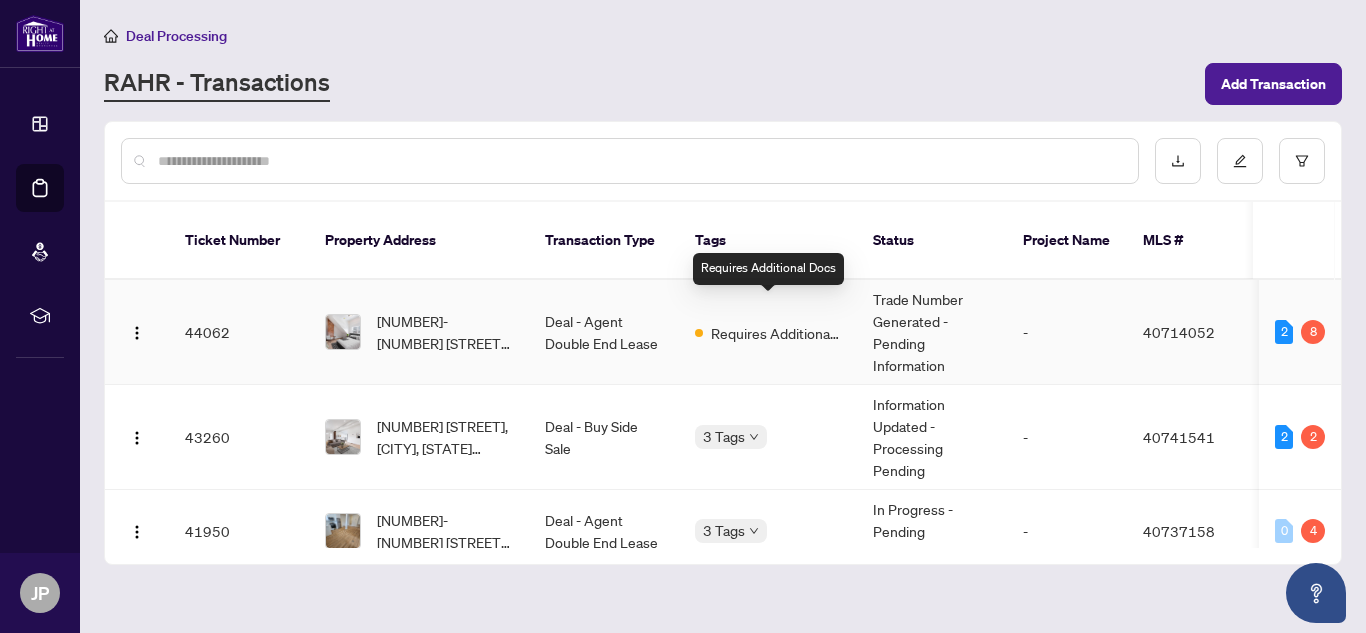 click on "Requires Additional Docs" at bounding box center [776, 333] 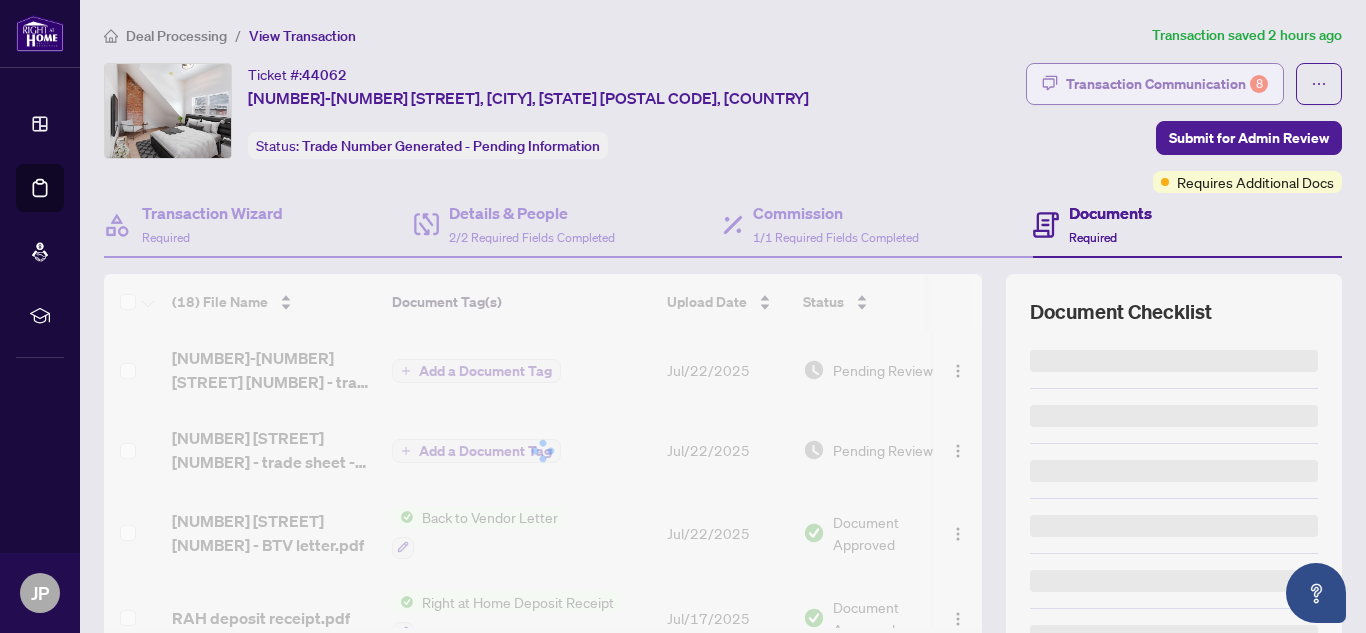 click on "Transaction Communication 8" at bounding box center [1167, 84] 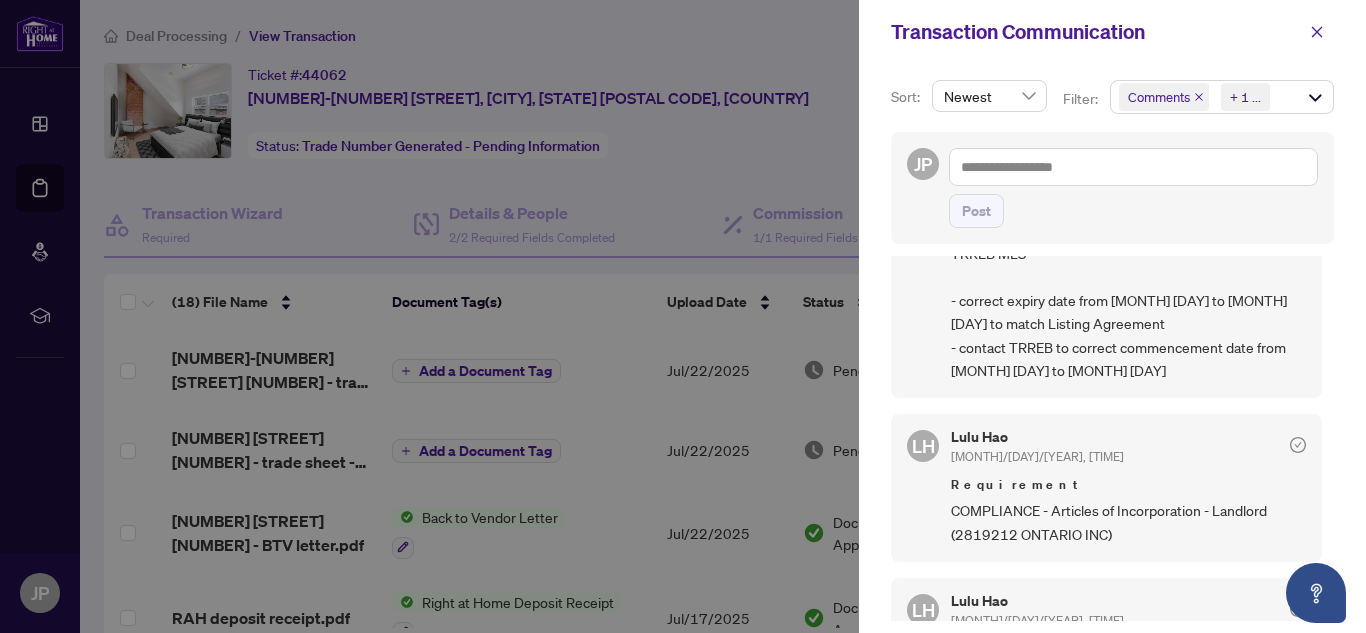 scroll, scrollTop: 1800, scrollLeft: 0, axis: vertical 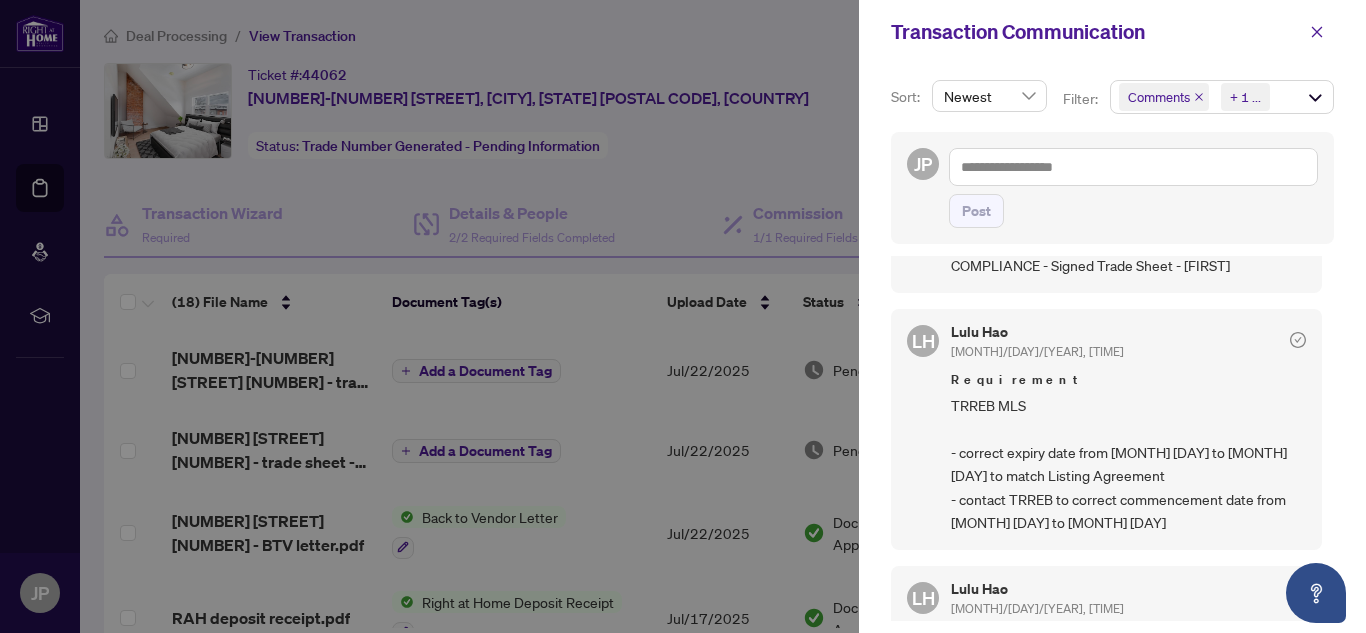 click at bounding box center (683, 316) 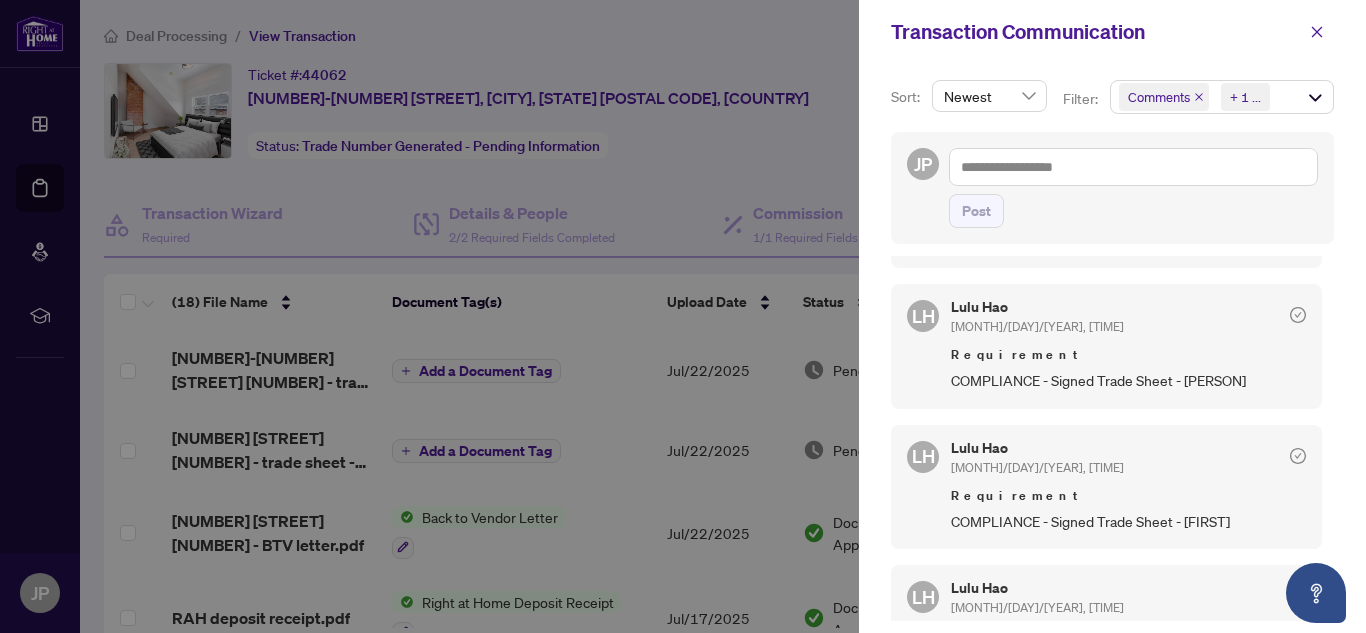 scroll, scrollTop: 1500, scrollLeft: 0, axis: vertical 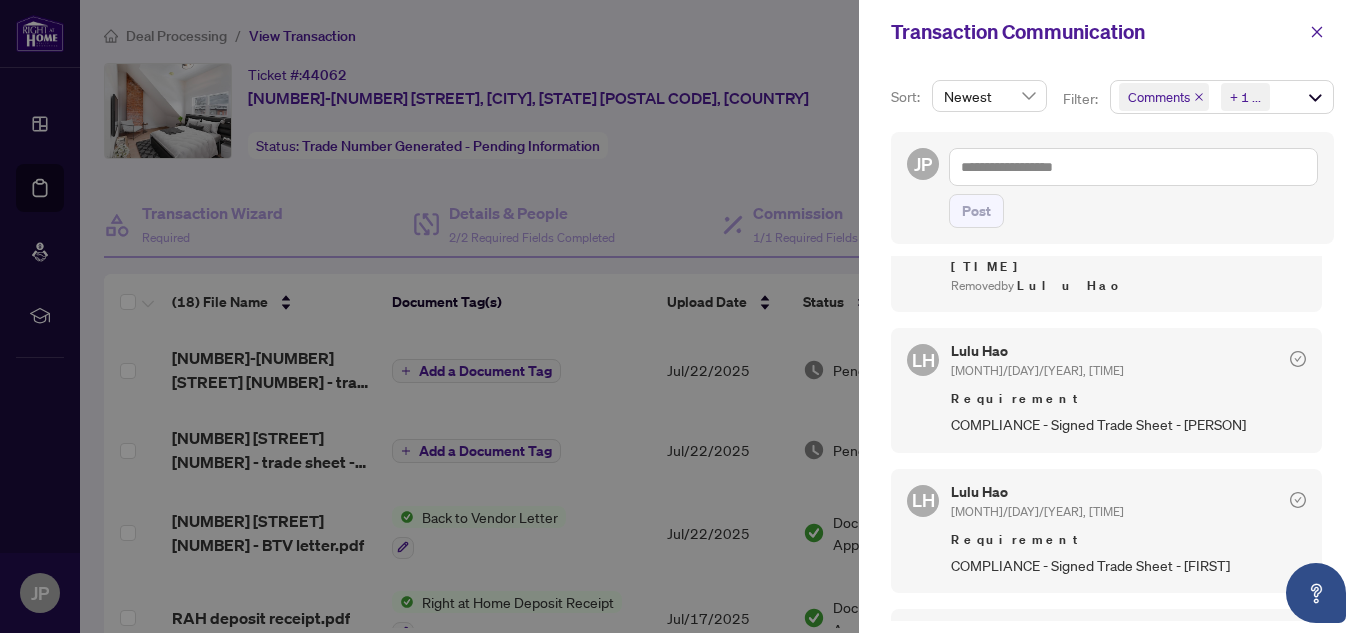 click at bounding box center (683, 316) 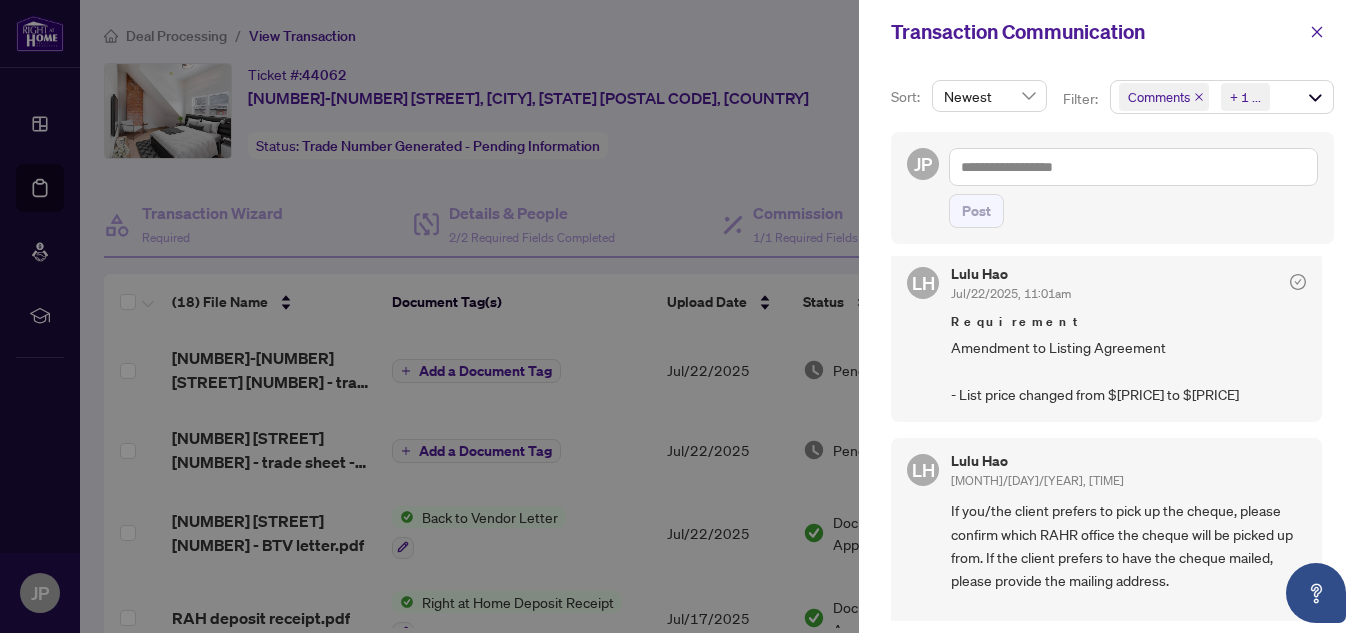 scroll, scrollTop: 0, scrollLeft: 0, axis: both 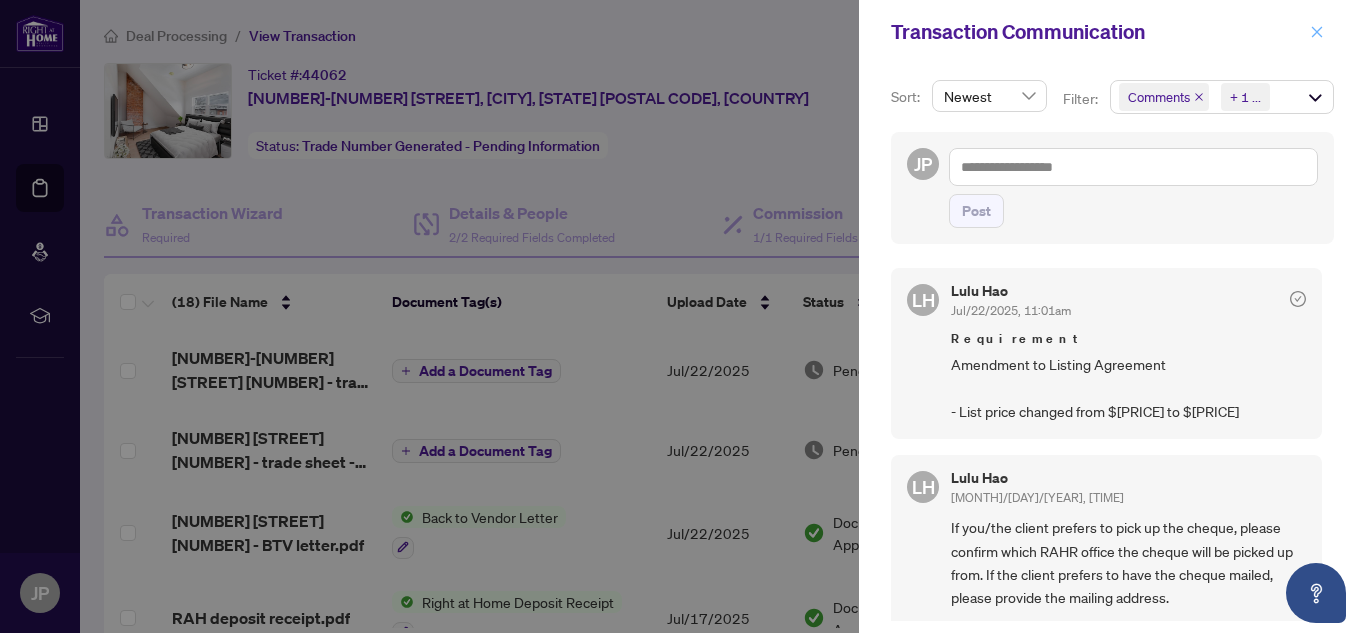 click at bounding box center [1317, 32] 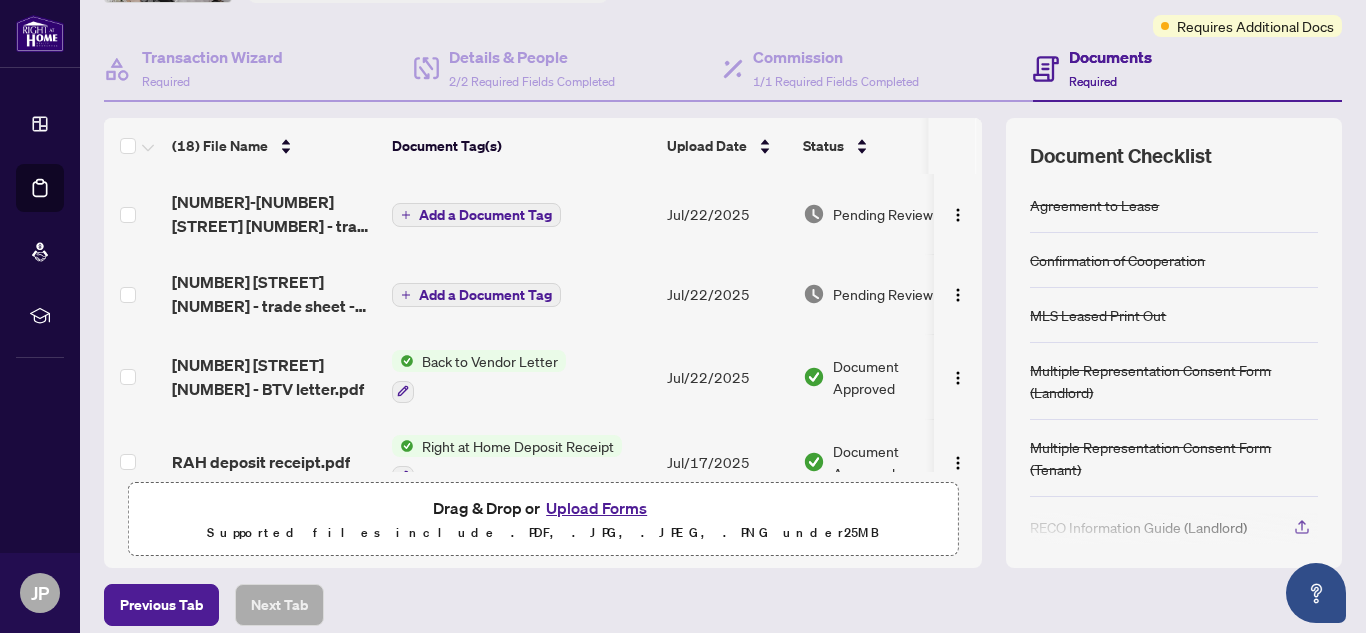 scroll, scrollTop: 242, scrollLeft: 0, axis: vertical 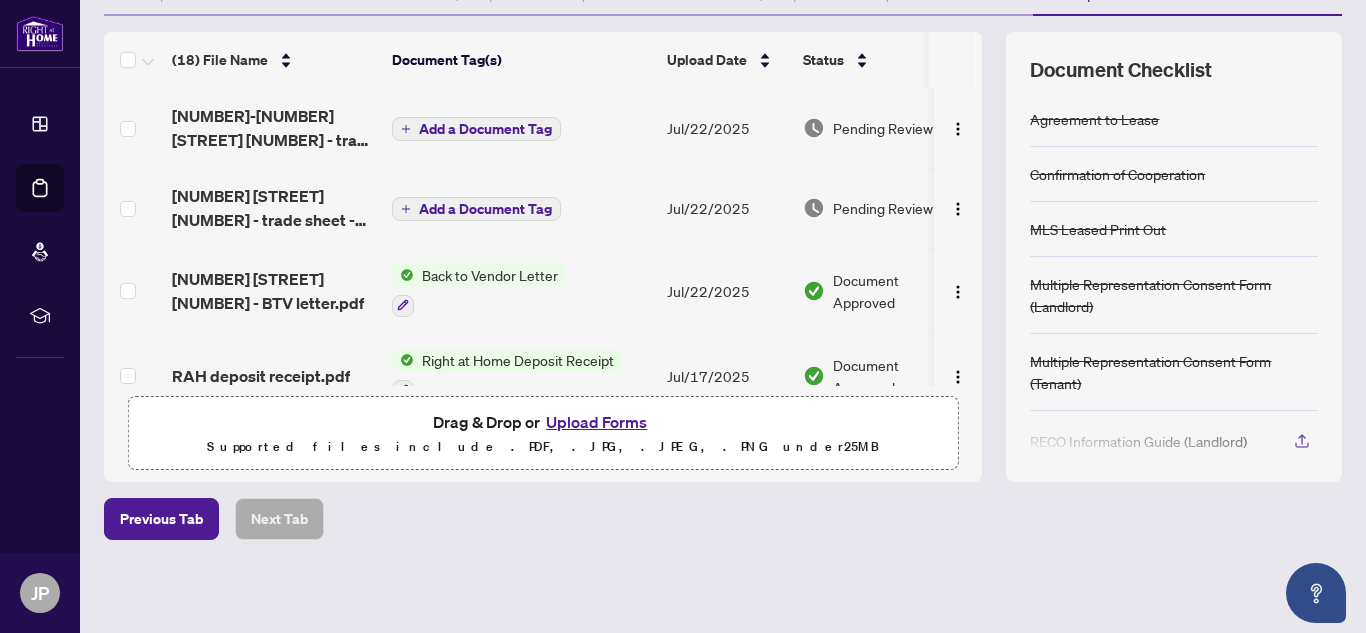 click on "Upload Forms" at bounding box center (596, 422) 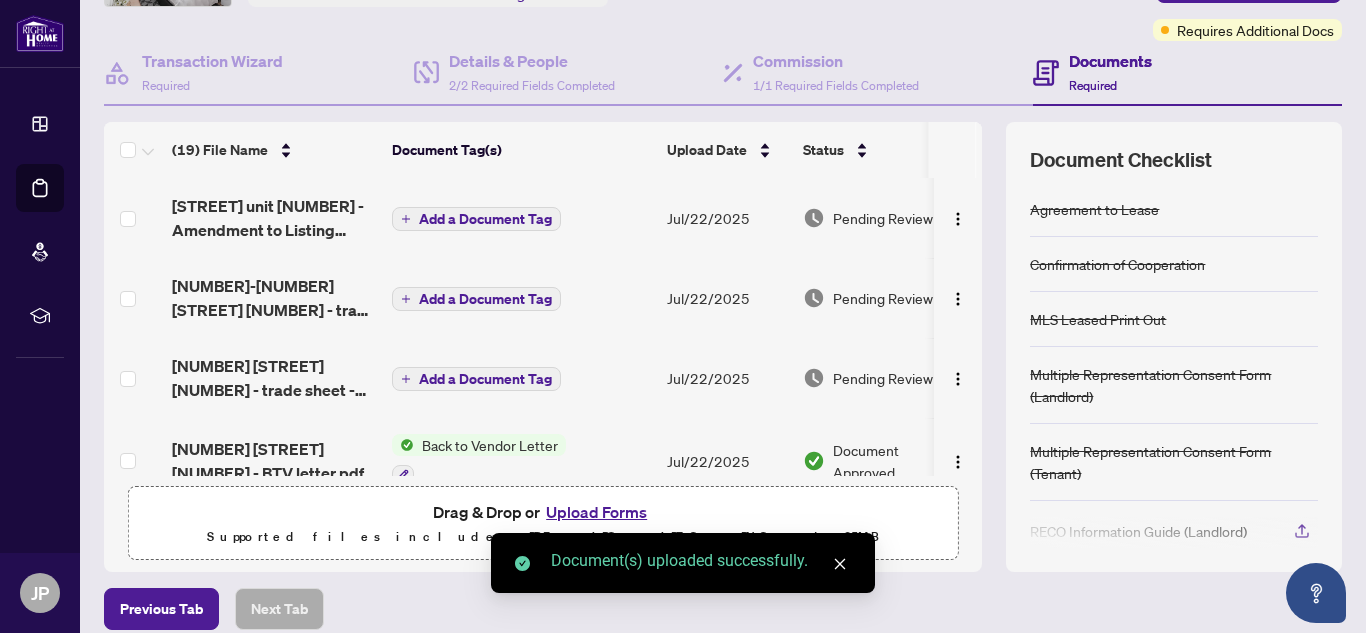 scroll, scrollTop: 0, scrollLeft: 0, axis: both 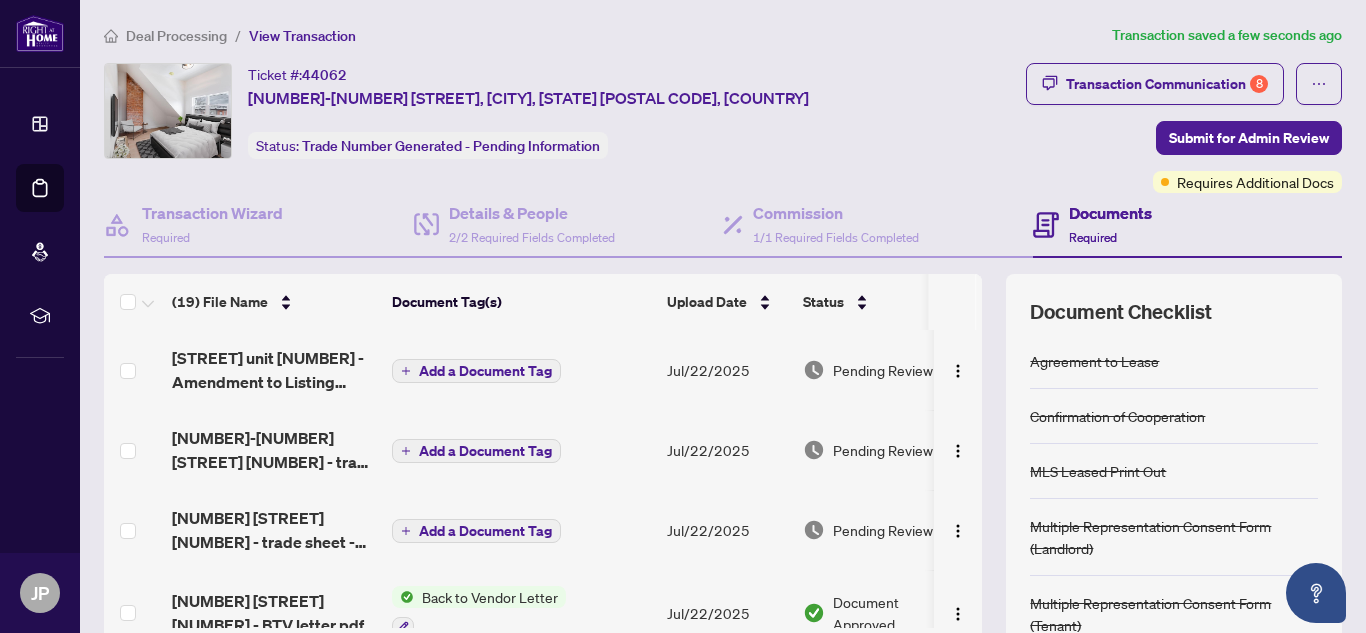 click on "Add a Document Tag" at bounding box center (485, 371) 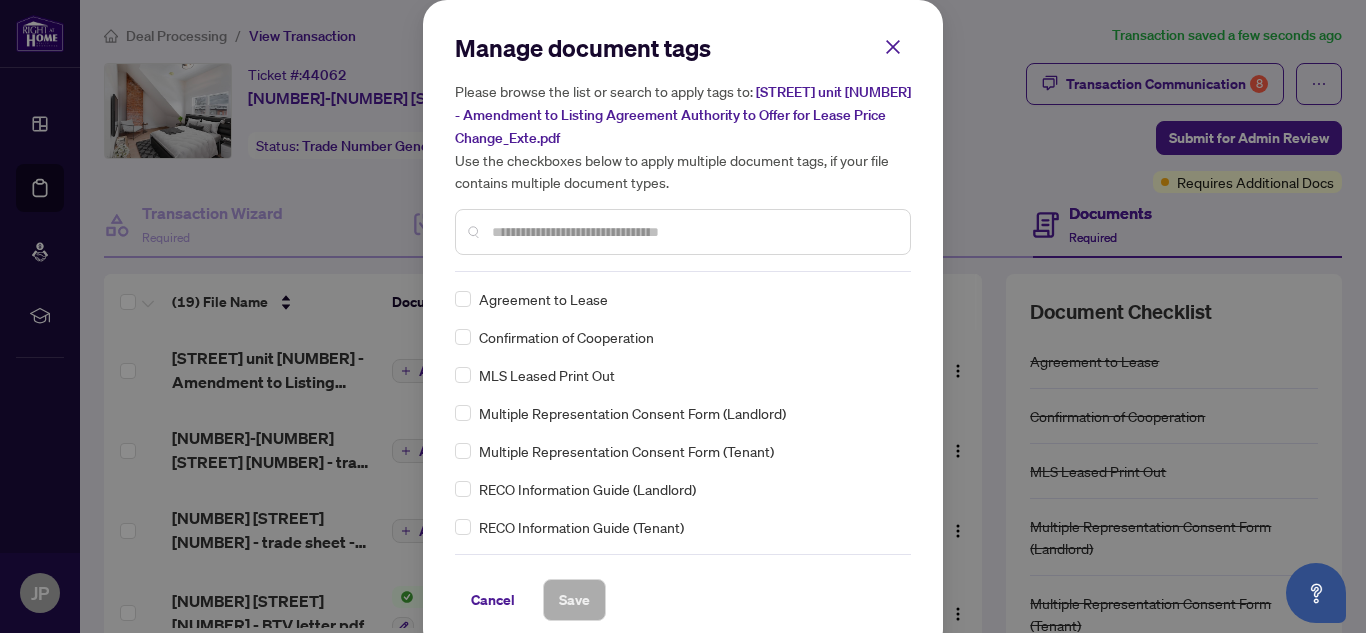click at bounding box center (693, 232) 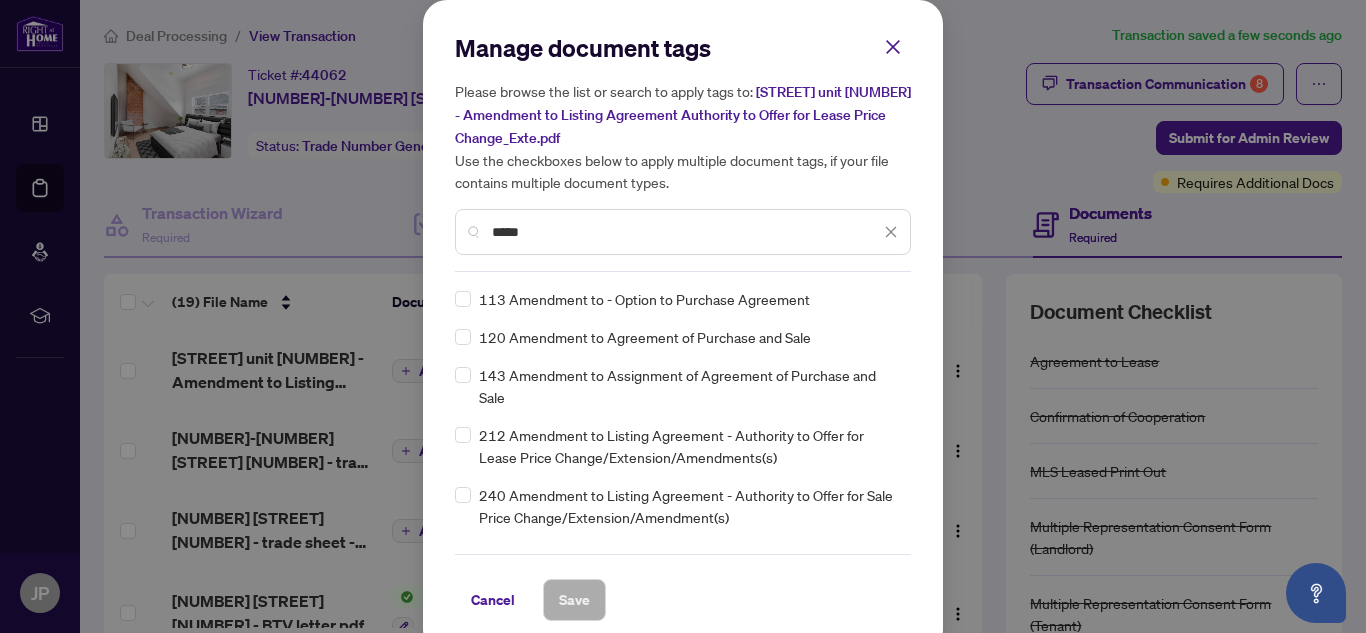type on "*****" 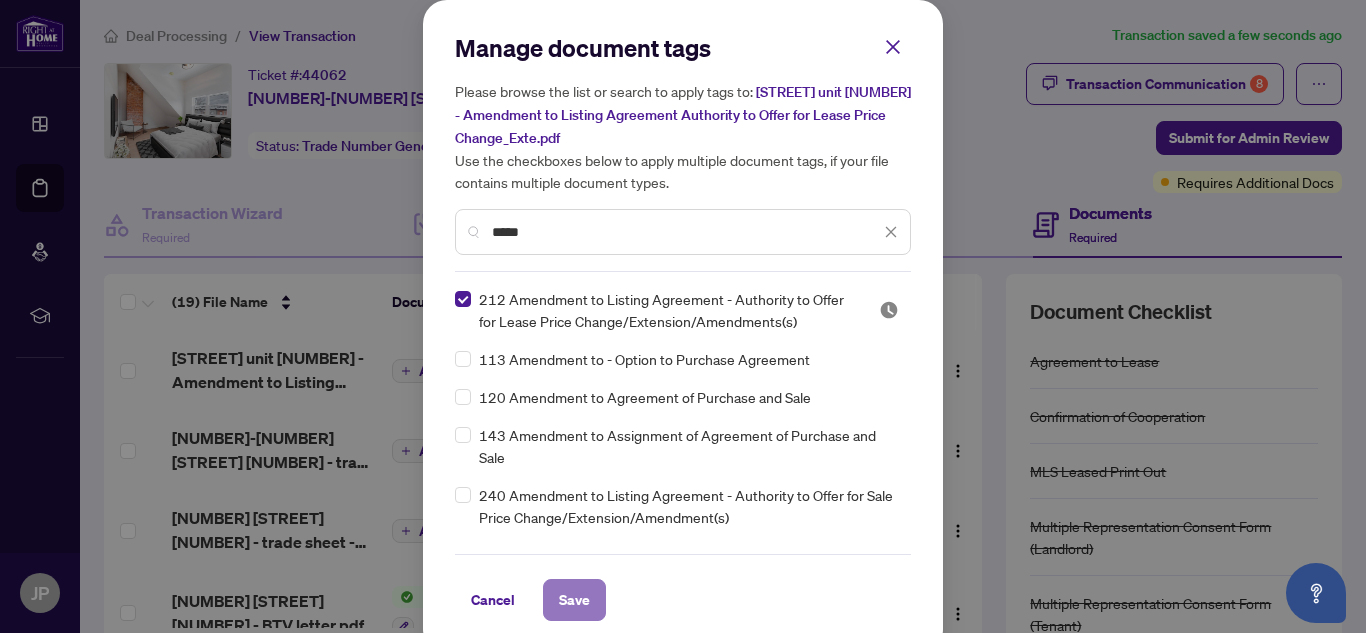 click on "Save" at bounding box center [574, 600] 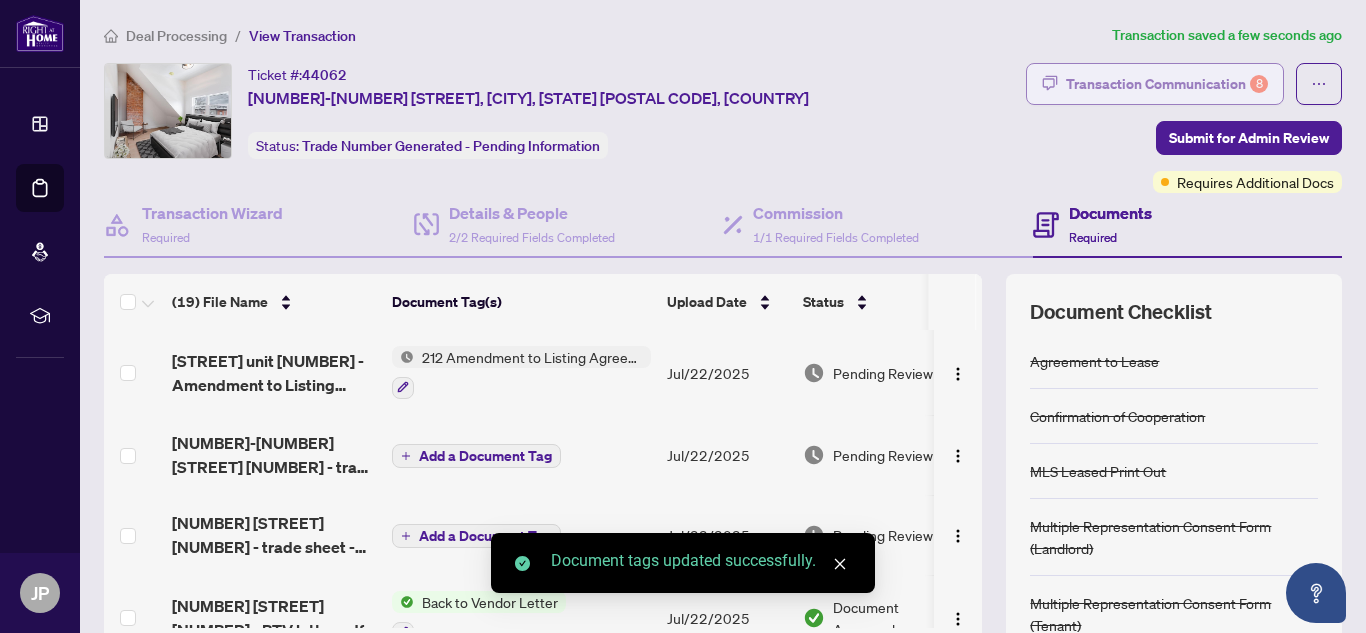 click on "Transaction Communication 8" at bounding box center [1167, 84] 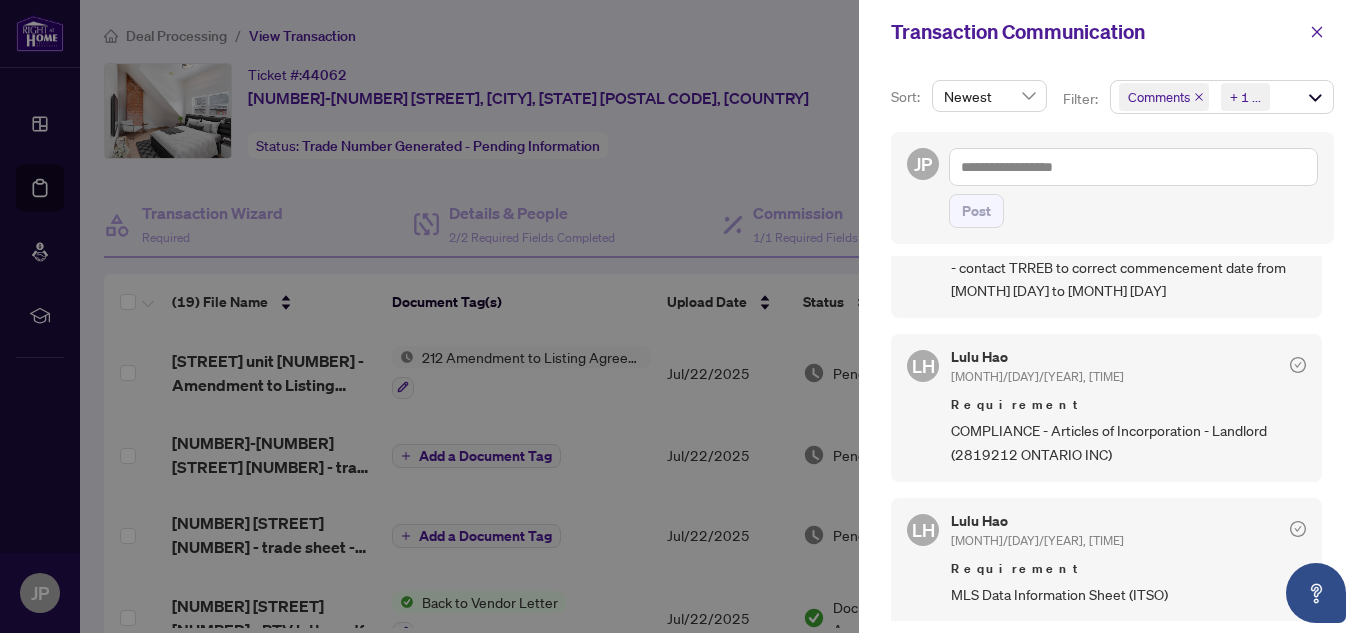 scroll, scrollTop: 2000, scrollLeft: 0, axis: vertical 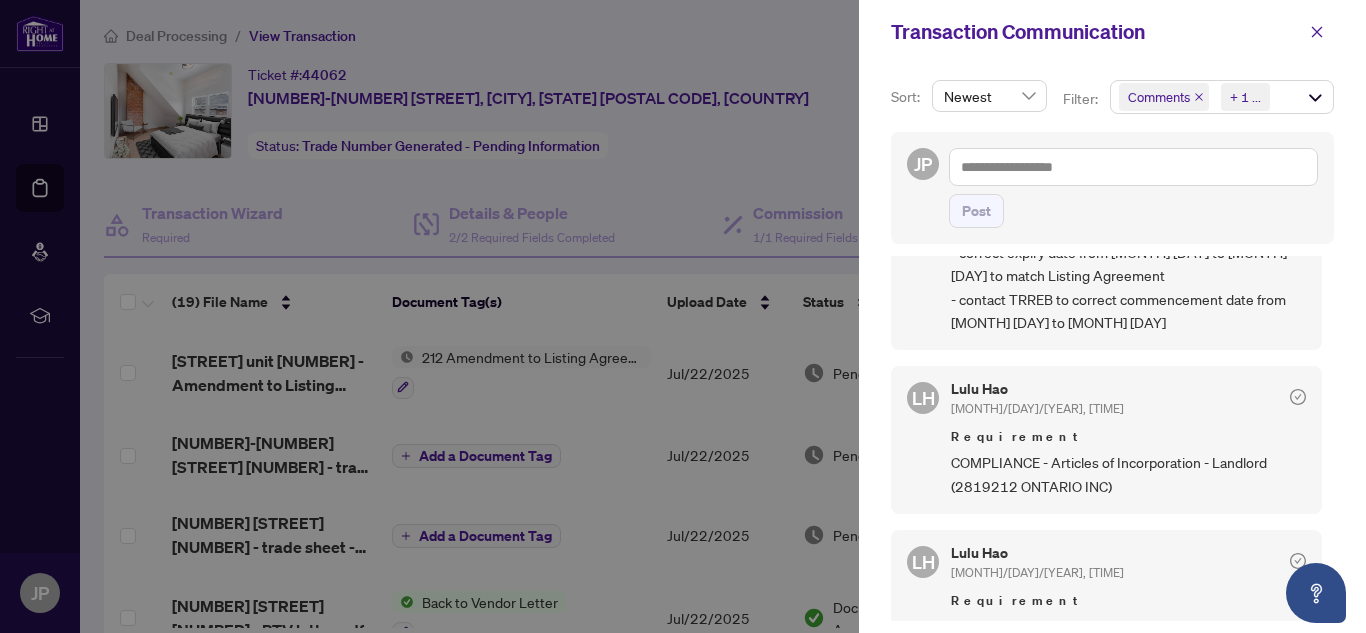 click at bounding box center [683, 316] 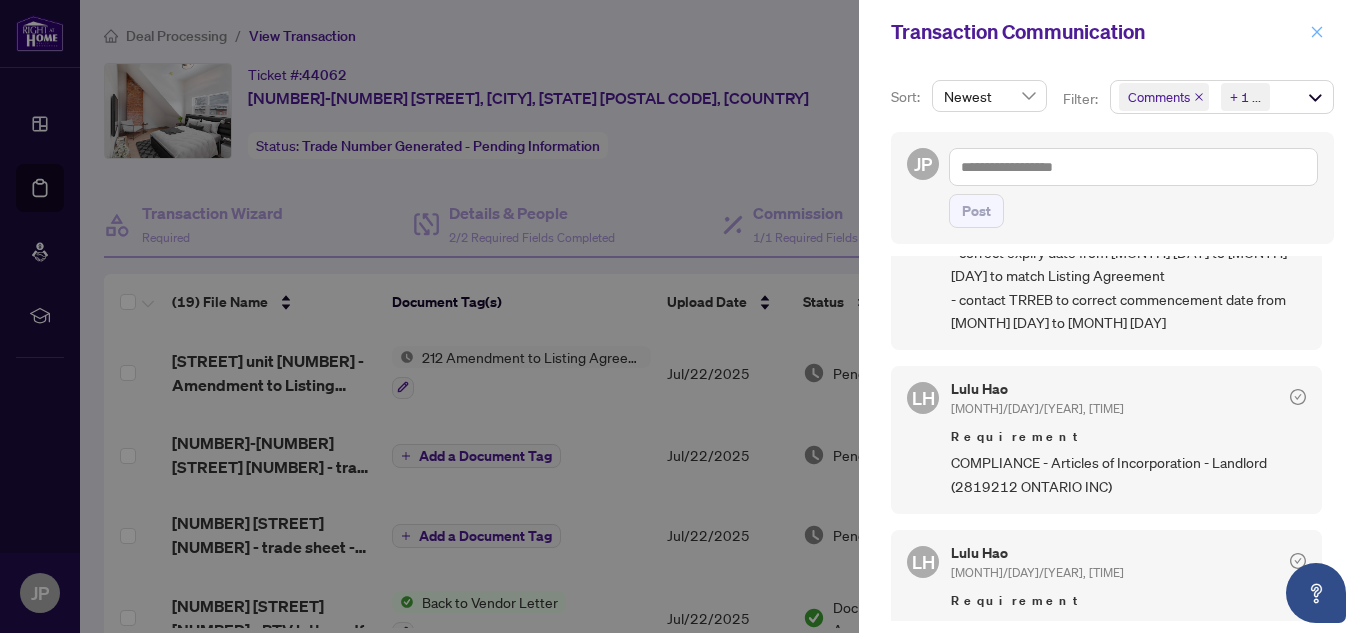 click 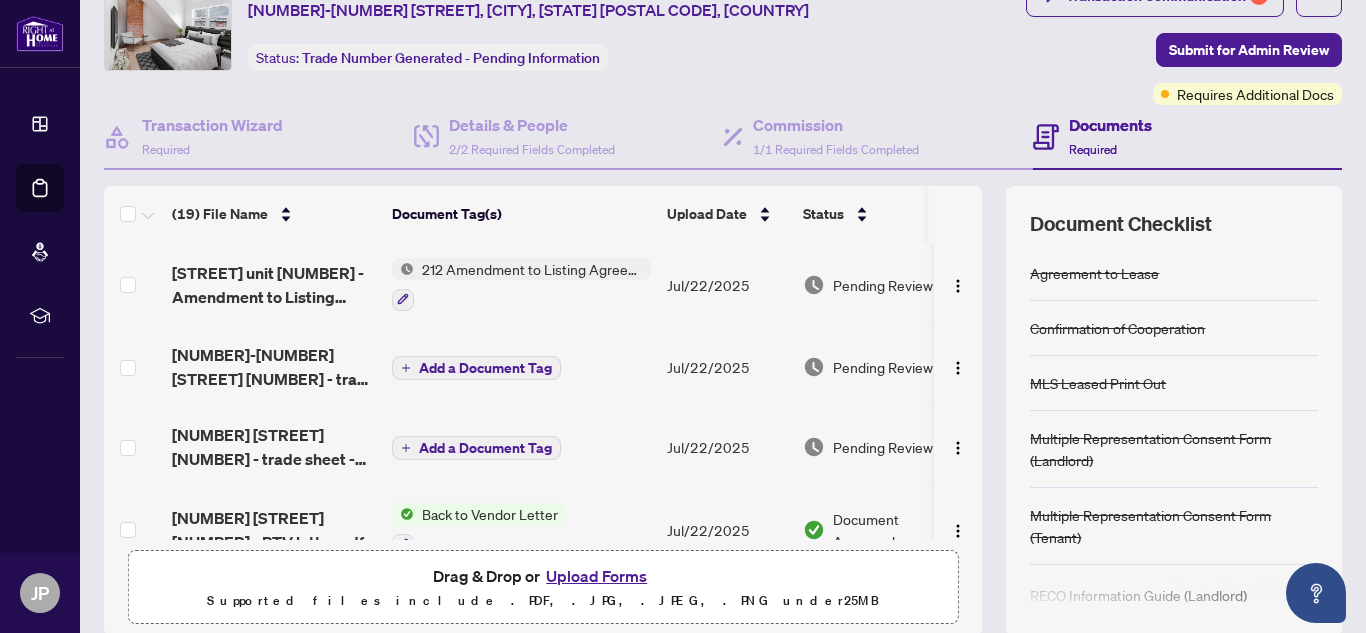 scroll, scrollTop: 200, scrollLeft: 0, axis: vertical 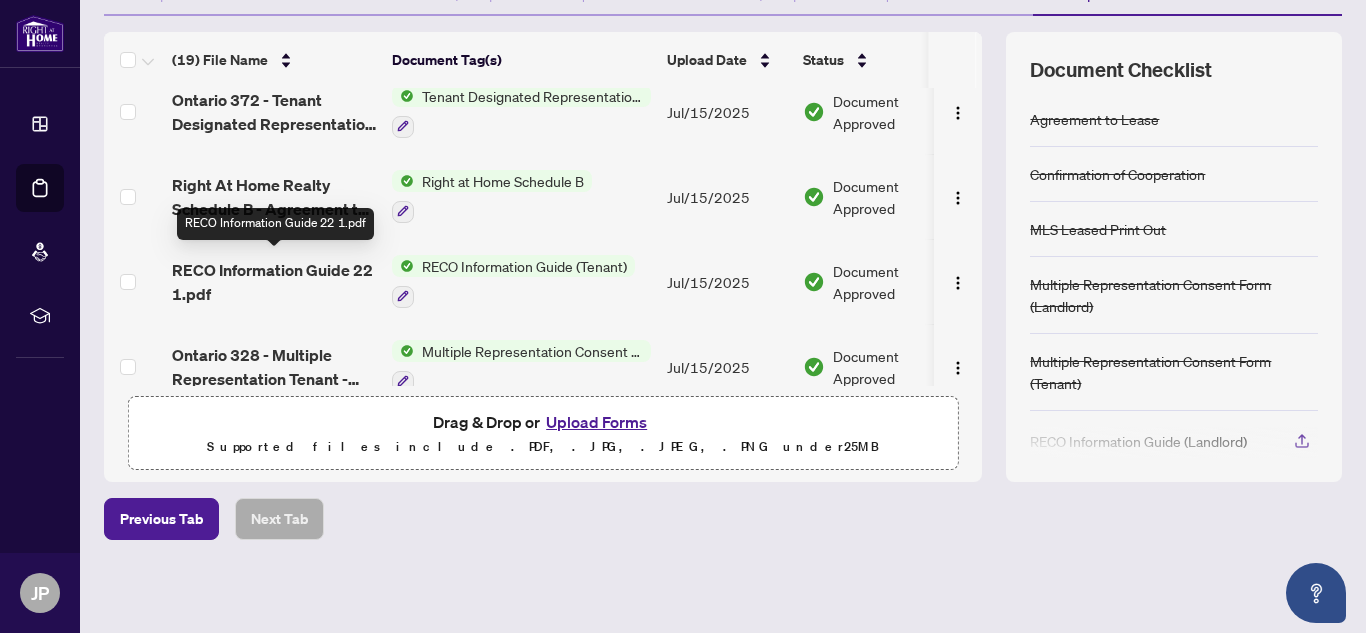click on "RECO Information Guide 22 1.pdf" at bounding box center (274, 282) 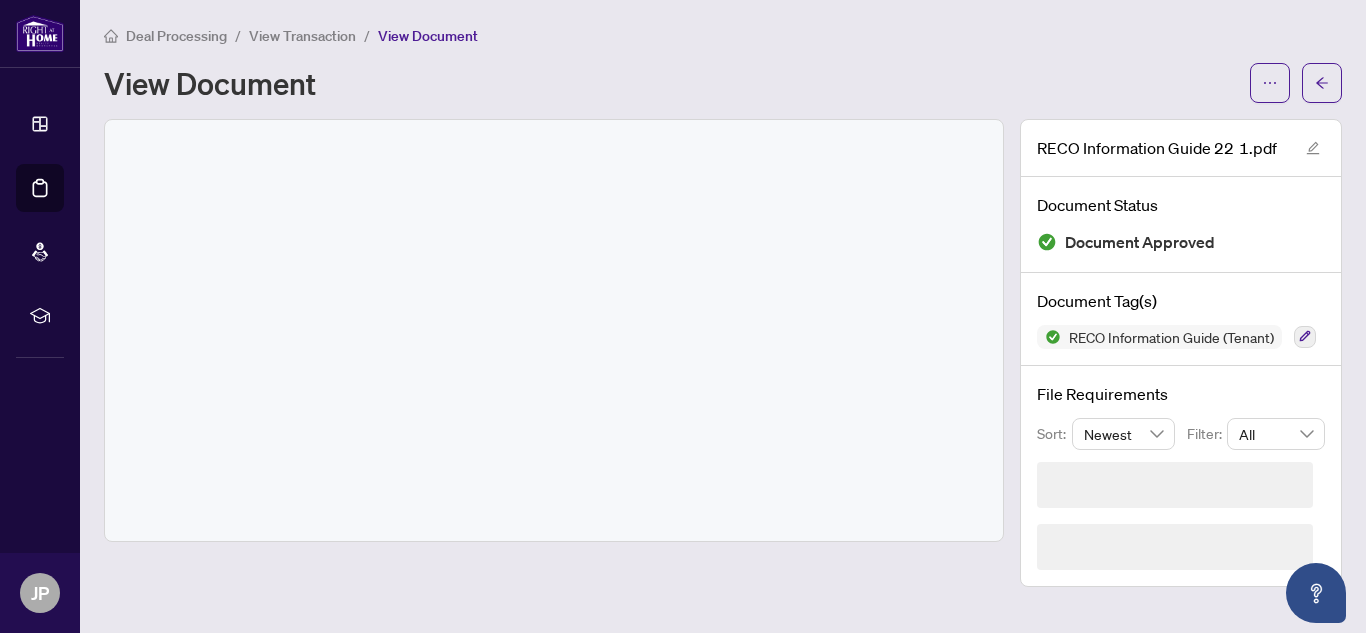 scroll, scrollTop: 0, scrollLeft: 0, axis: both 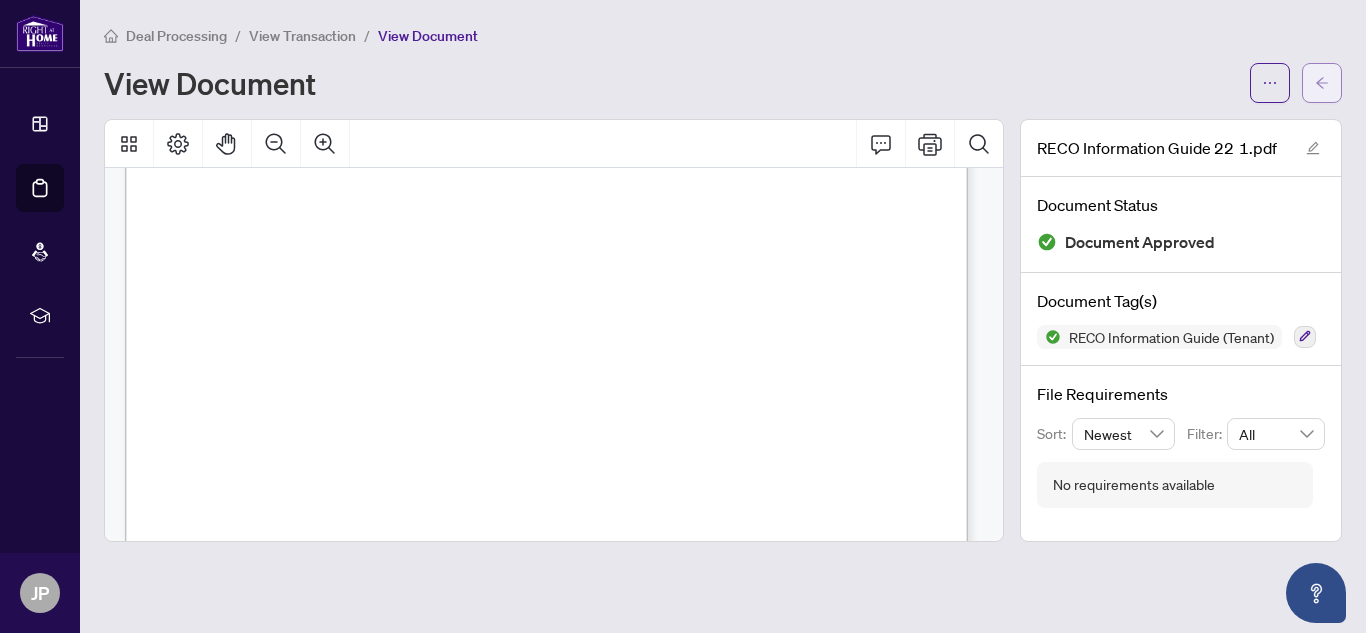 click at bounding box center (1322, 83) 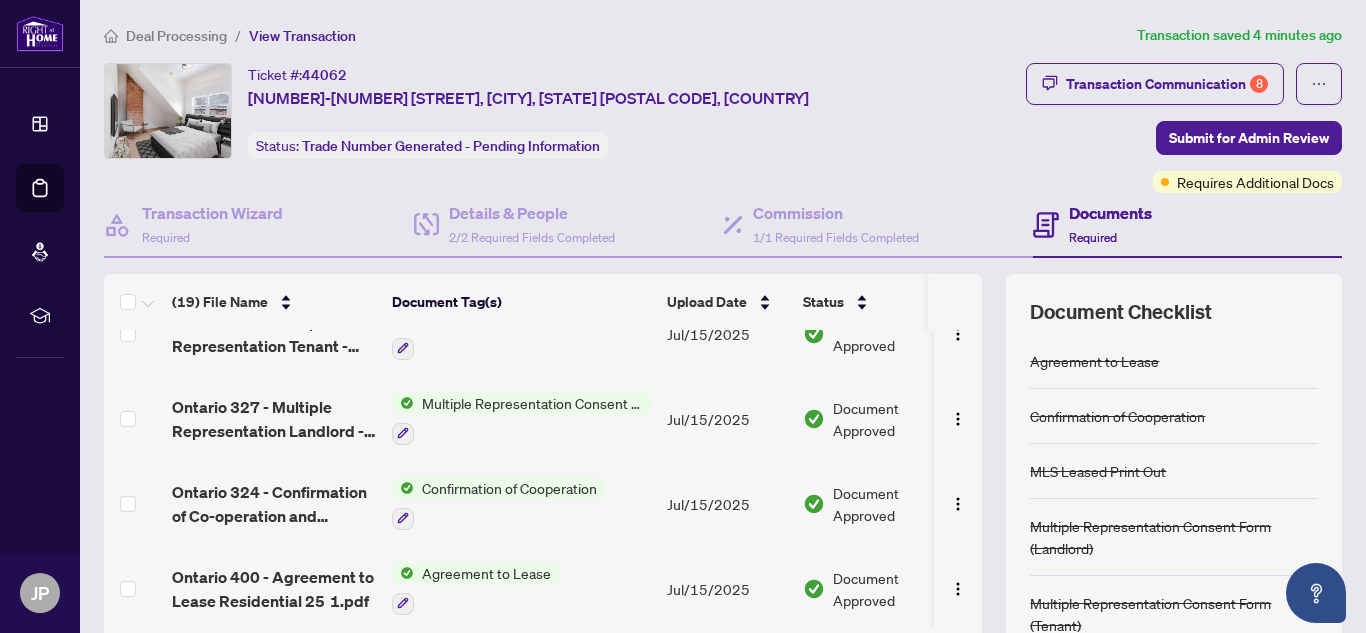 scroll, scrollTop: 1289, scrollLeft: 0, axis: vertical 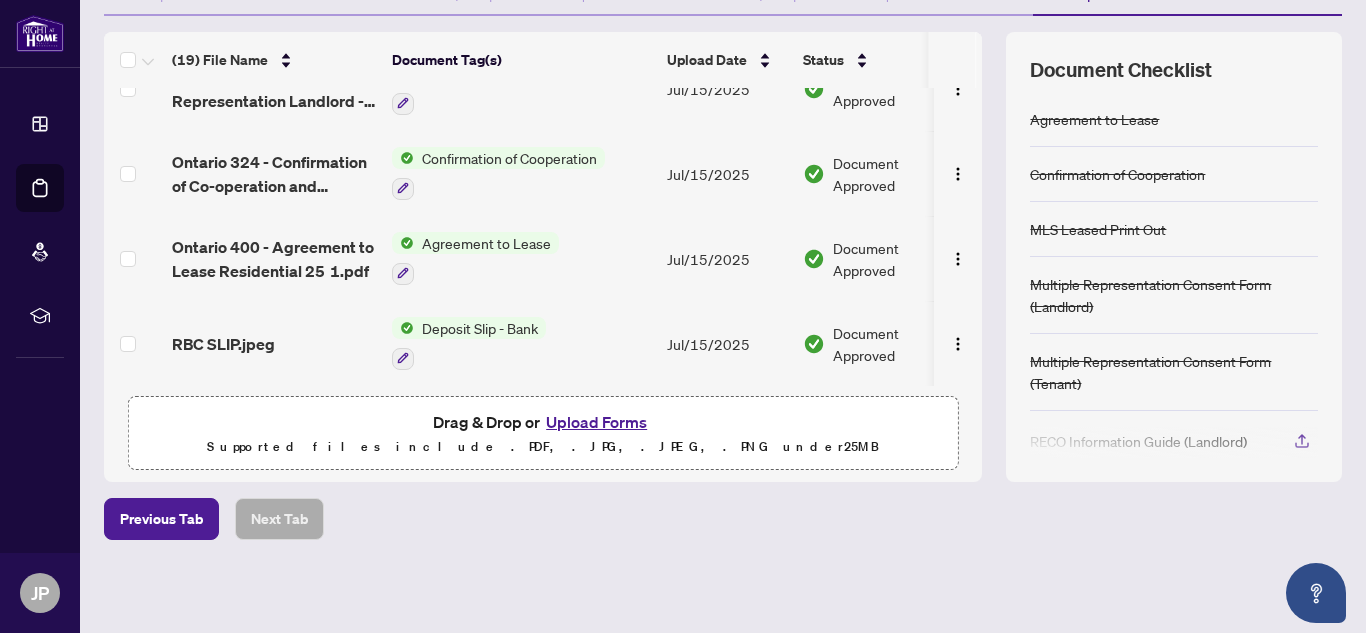 click on "Upload Forms" at bounding box center [596, 422] 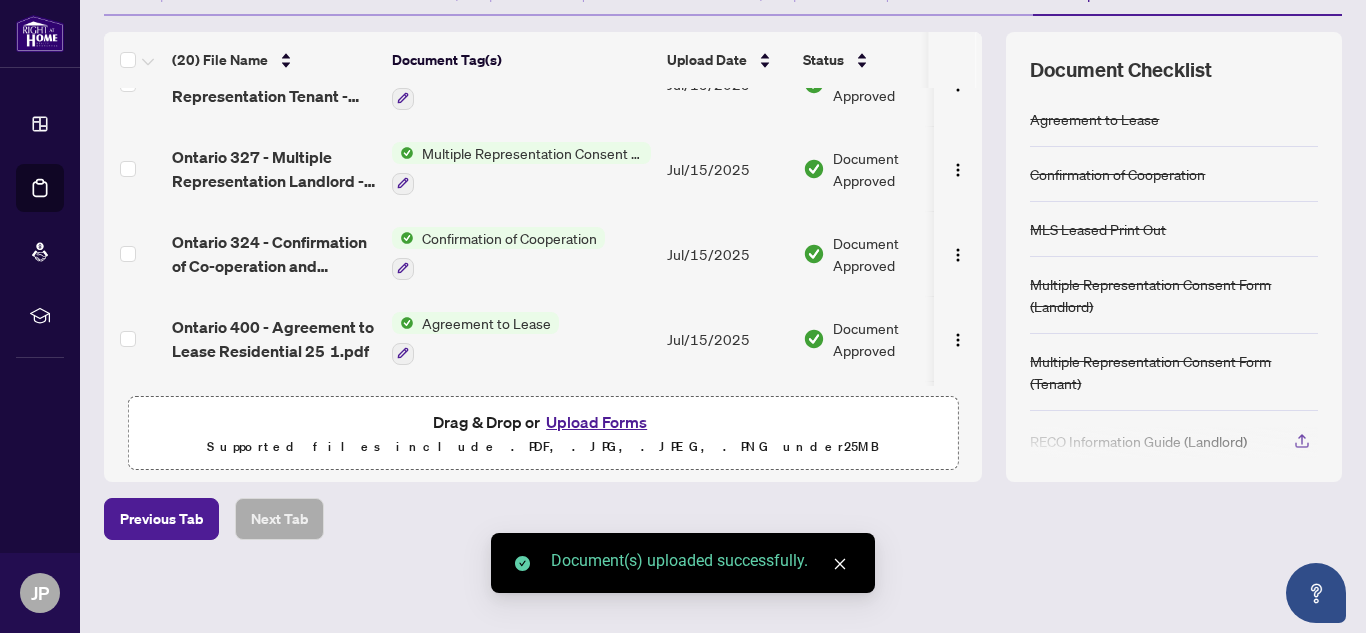 click on "Upload Forms" at bounding box center [596, 422] 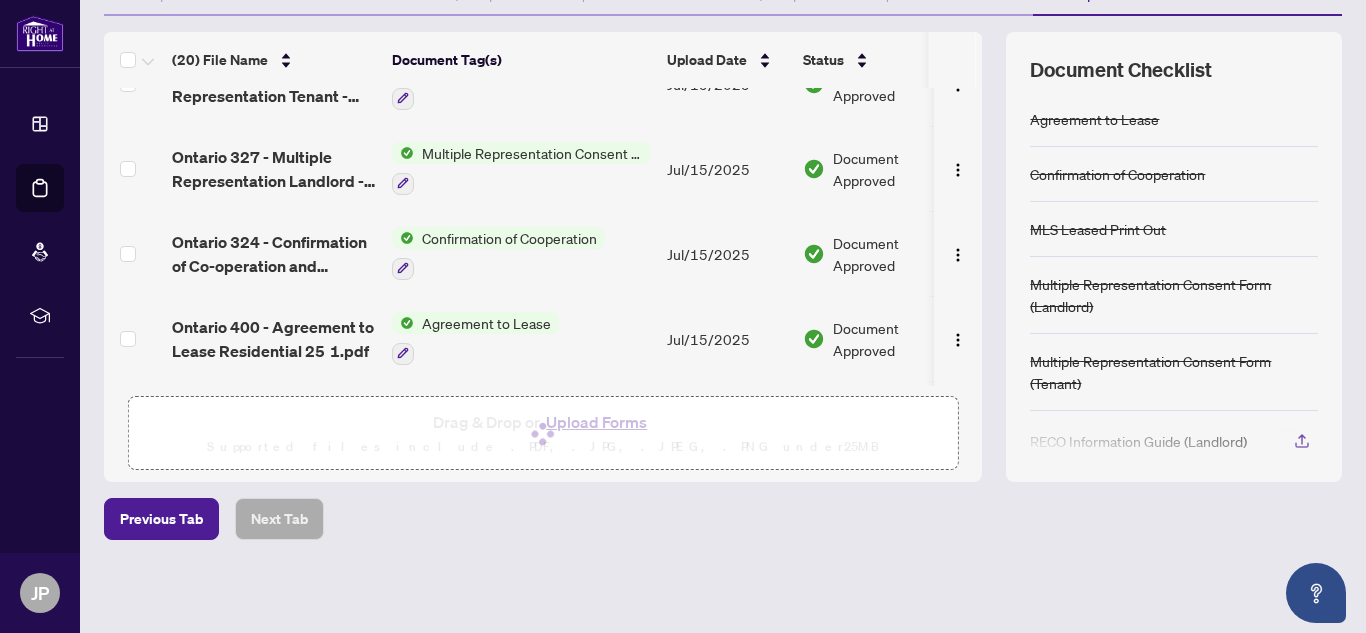 scroll, scrollTop: 0, scrollLeft: 0, axis: both 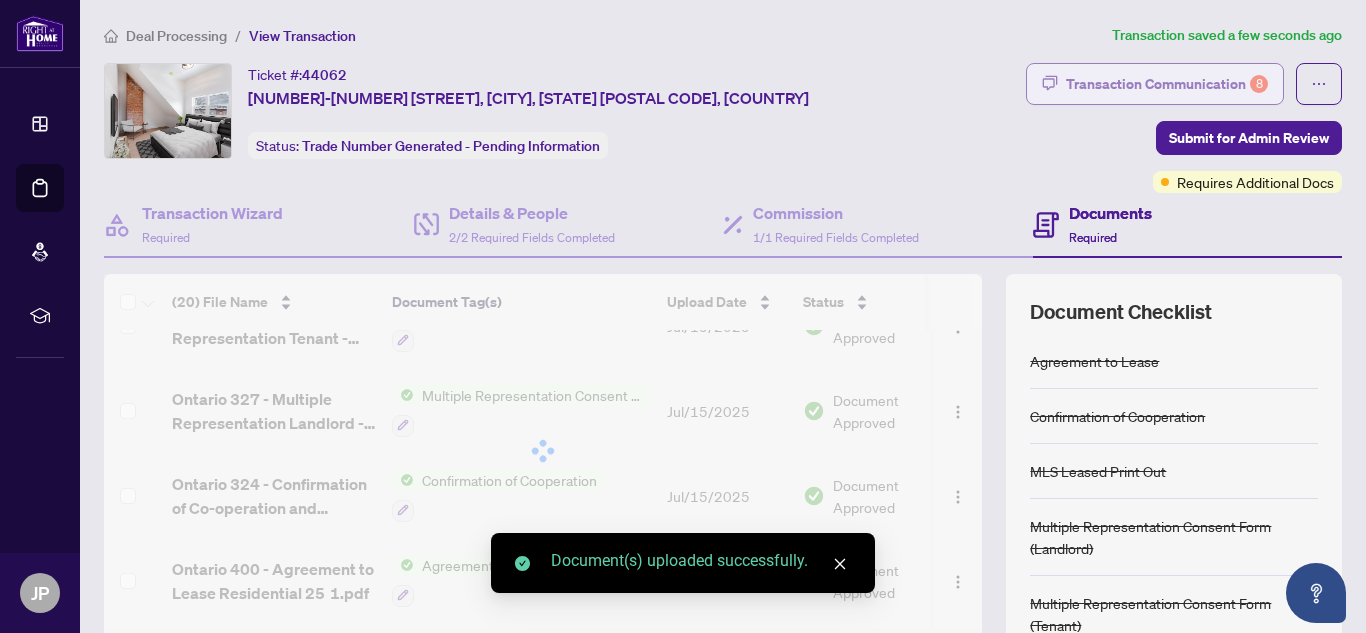 click on "Transaction Communication 8" at bounding box center (1167, 84) 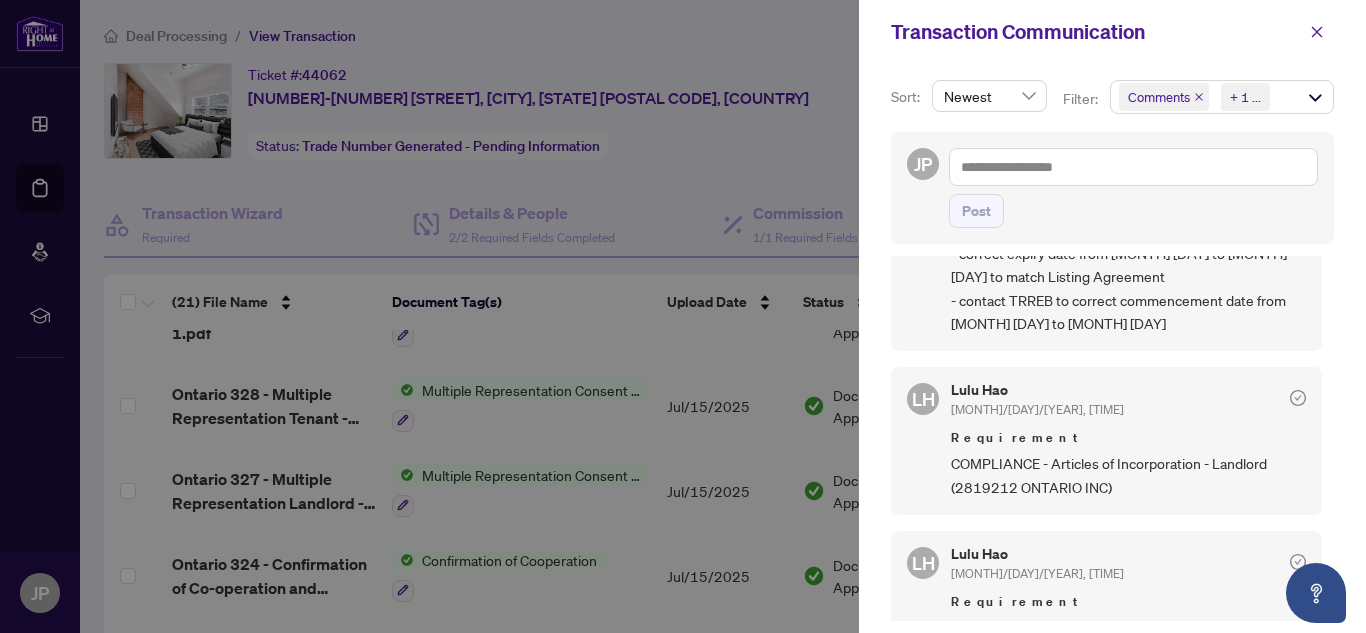 scroll, scrollTop: 2000, scrollLeft: 0, axis: vertical 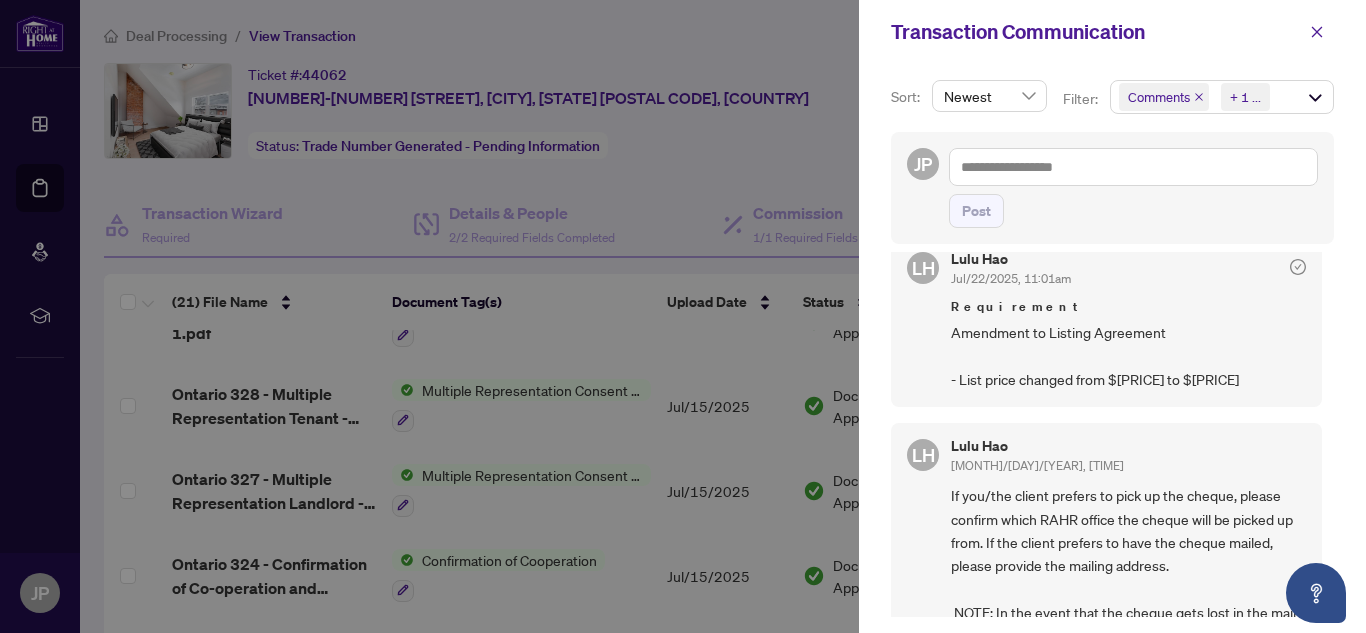 click at bounding box center (683, 316) 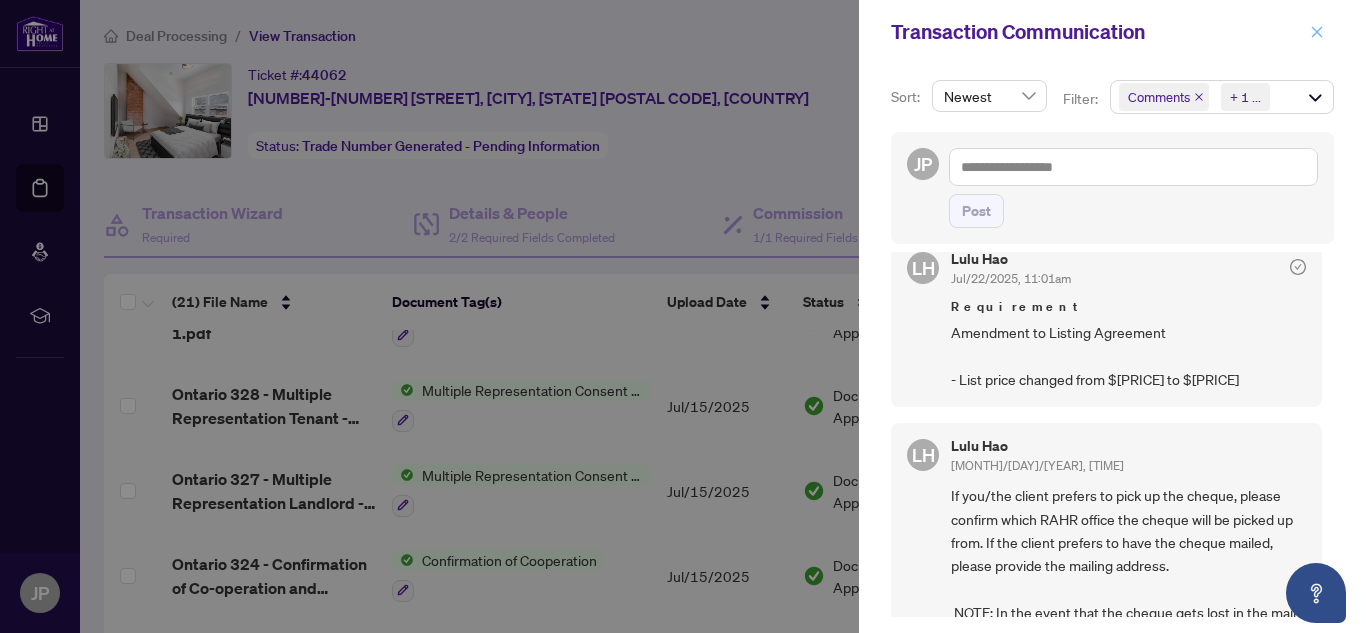 click 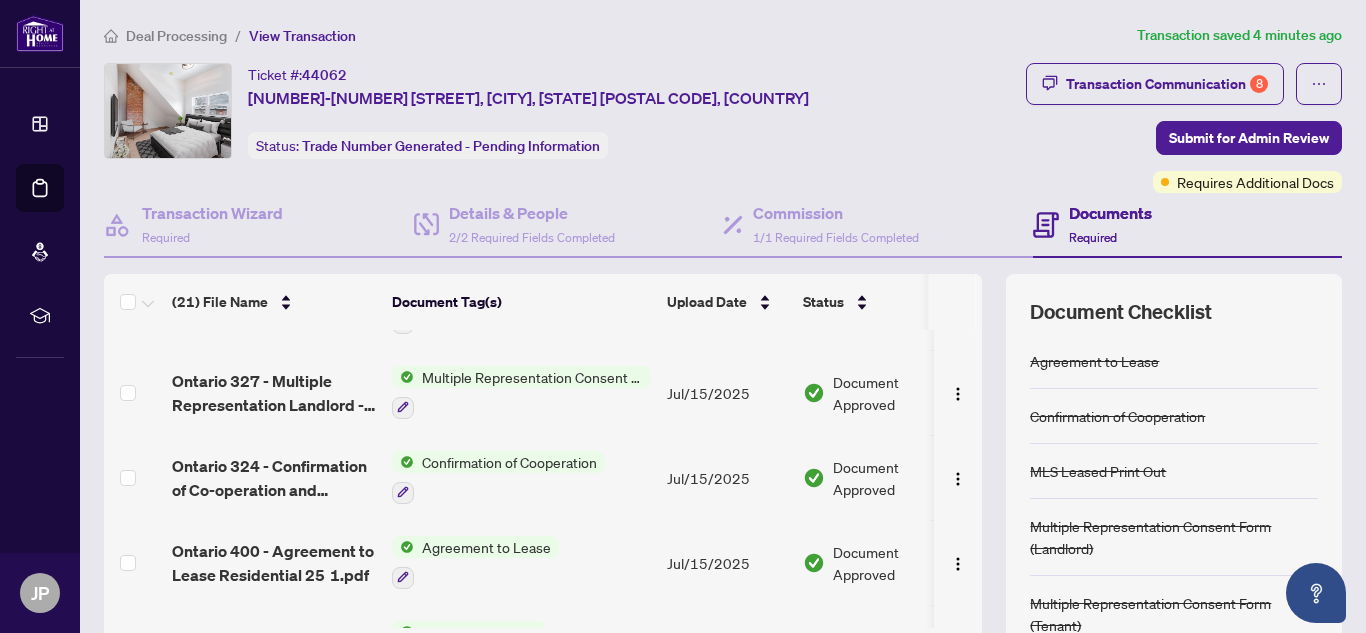 scroll, scrollTop: 1449, scrollLeft: 0, axis: vertical 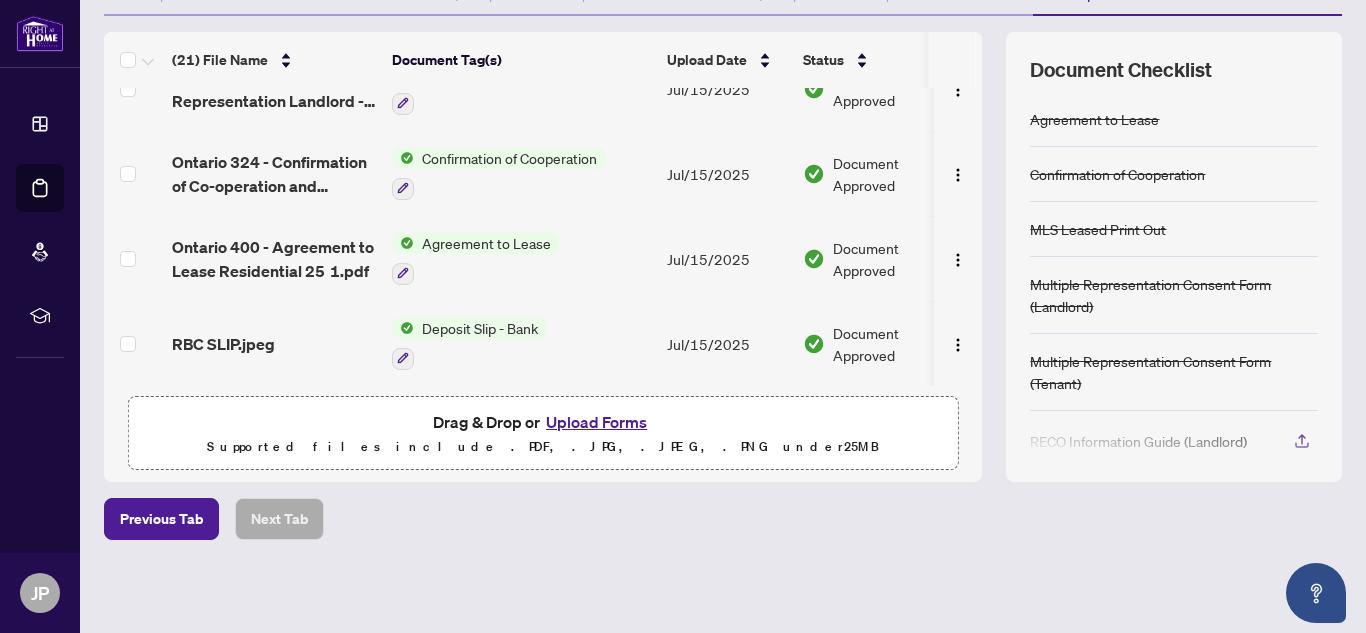 click on "Upload Forms" at bounding box center [596, 422] 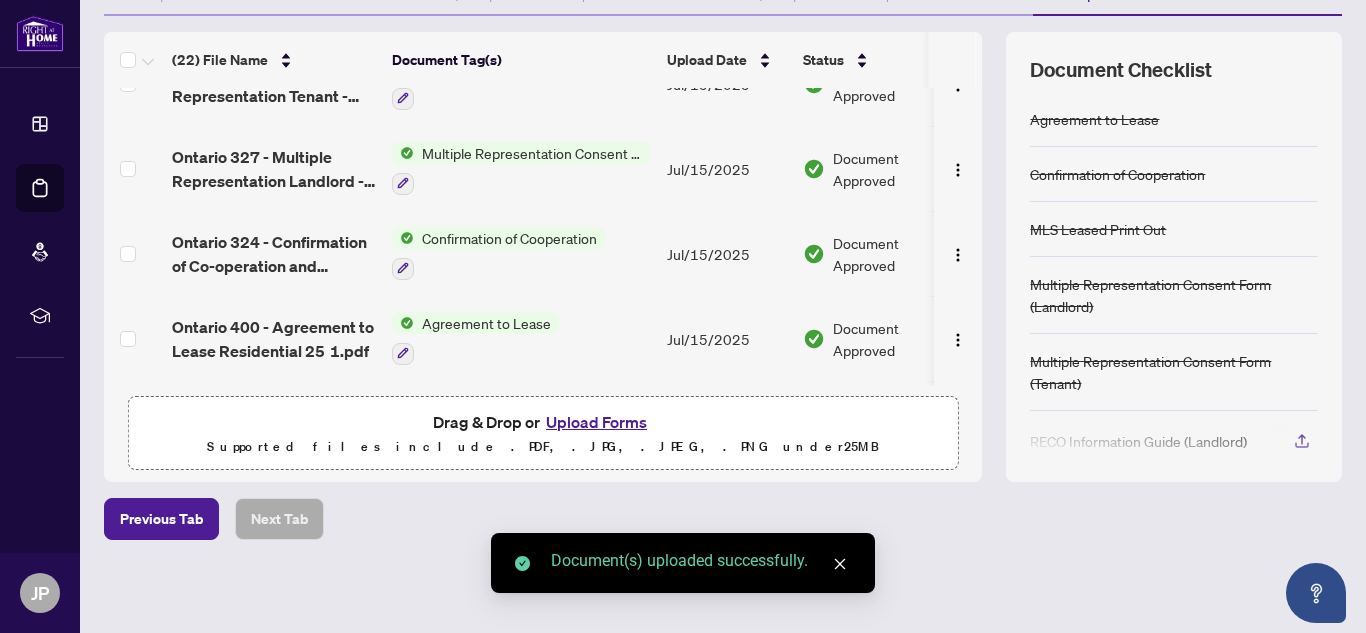 click on "Upload Forms" at bounding box center [596, 422] 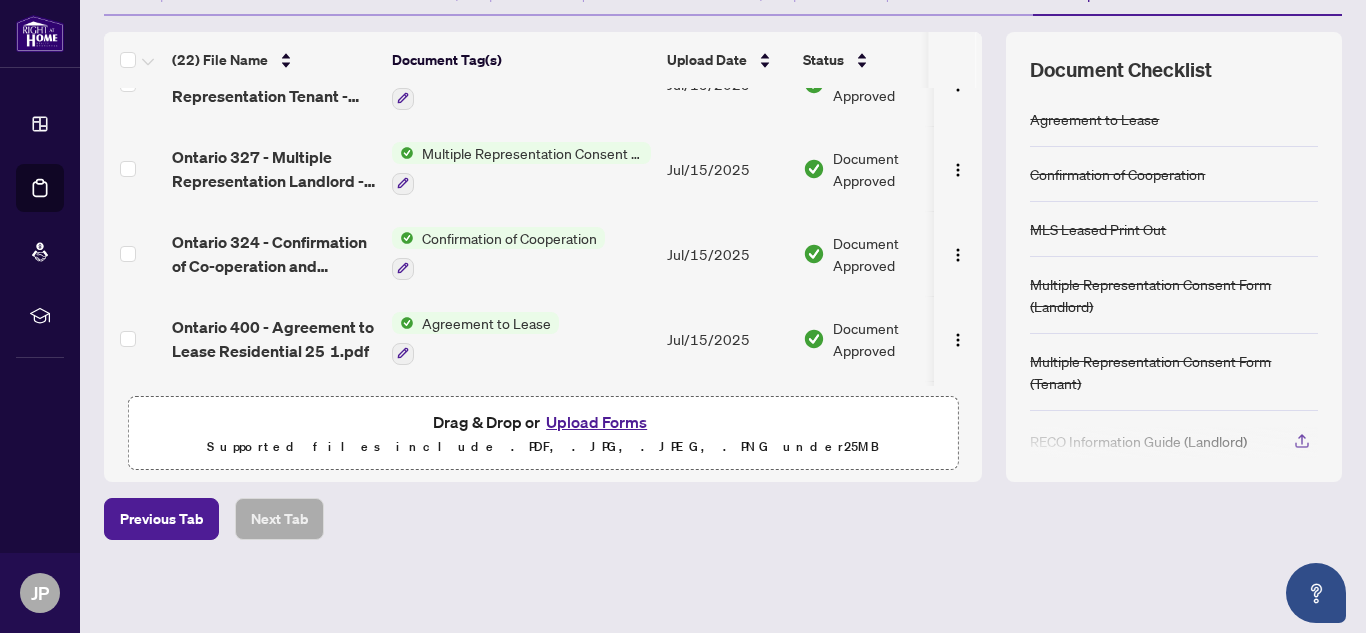 scroll, scrollTop: 1049, scrollLeft: 0, axis: vertical 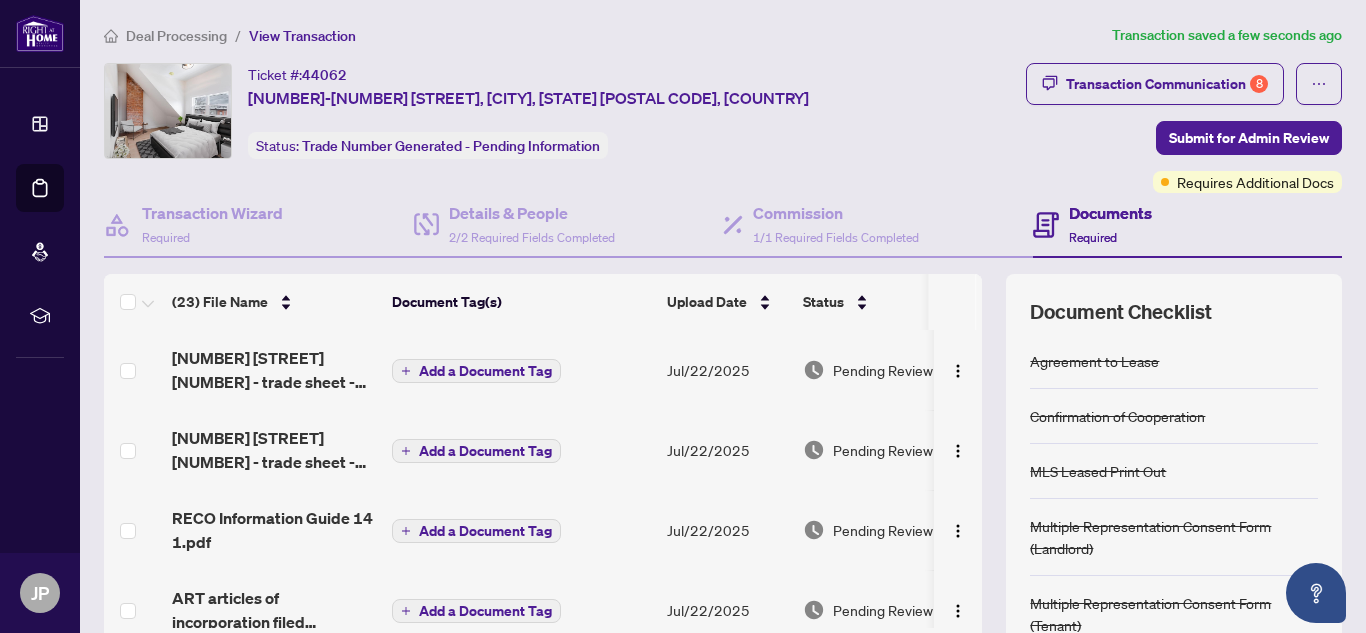 click on "Add a Document Tag" at bounding box center (485, 371) 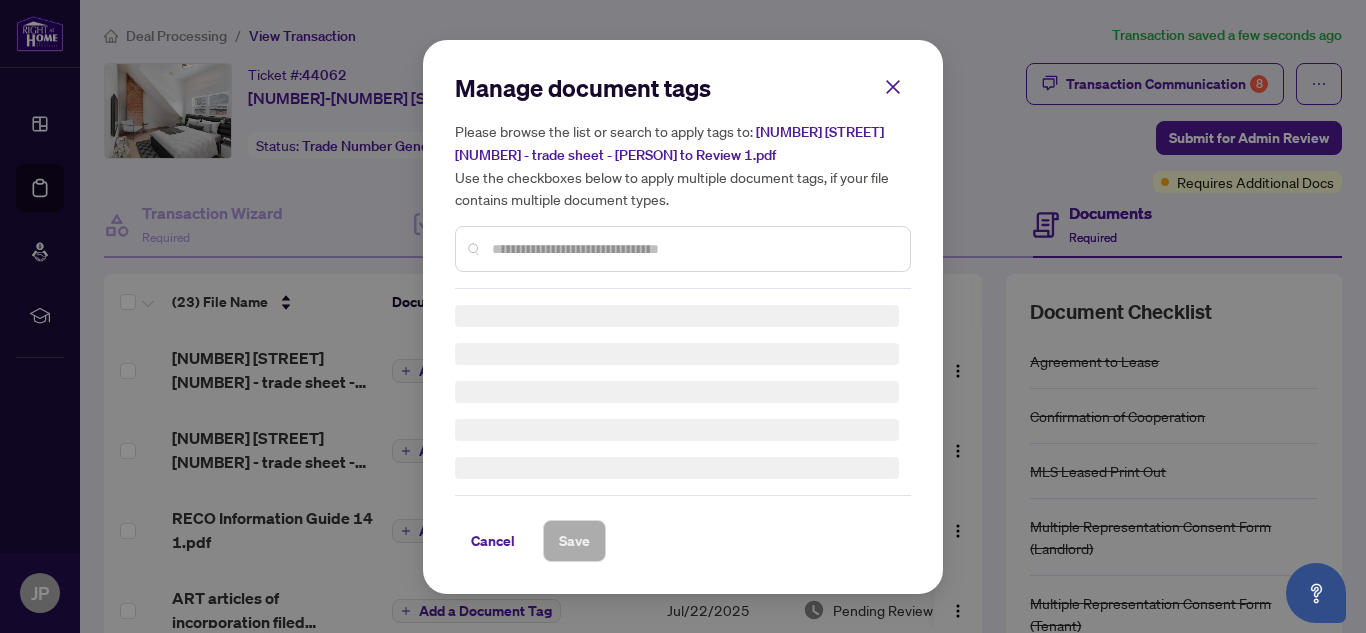 click on "Manage document tags Please browse the list or search to apply tags to:   [NUMBER] [STREET] [NUMBER] - trade sheet - [PERSON] to Review 1.pdf   Use the checkboxes below to apply multiple document tags, if your file contains multiple document types.   Cancel Save Cancel OK" at bounding box center [683, 180] 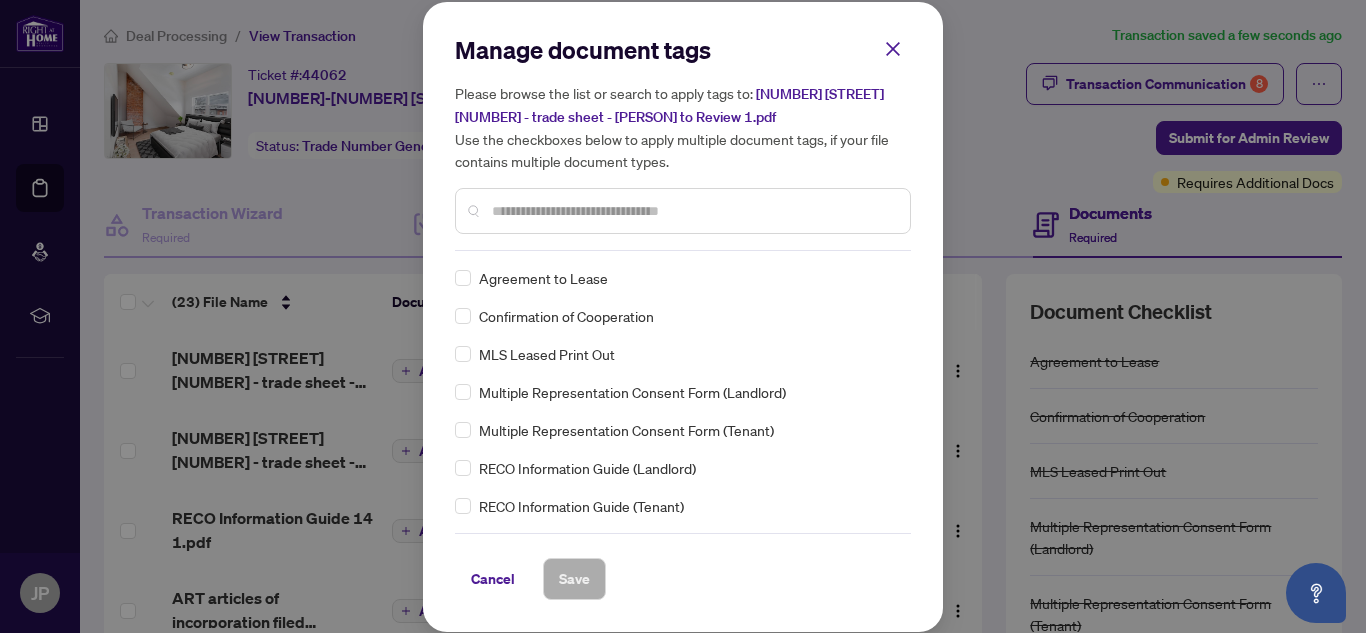 click at bounding box center [693, 211] 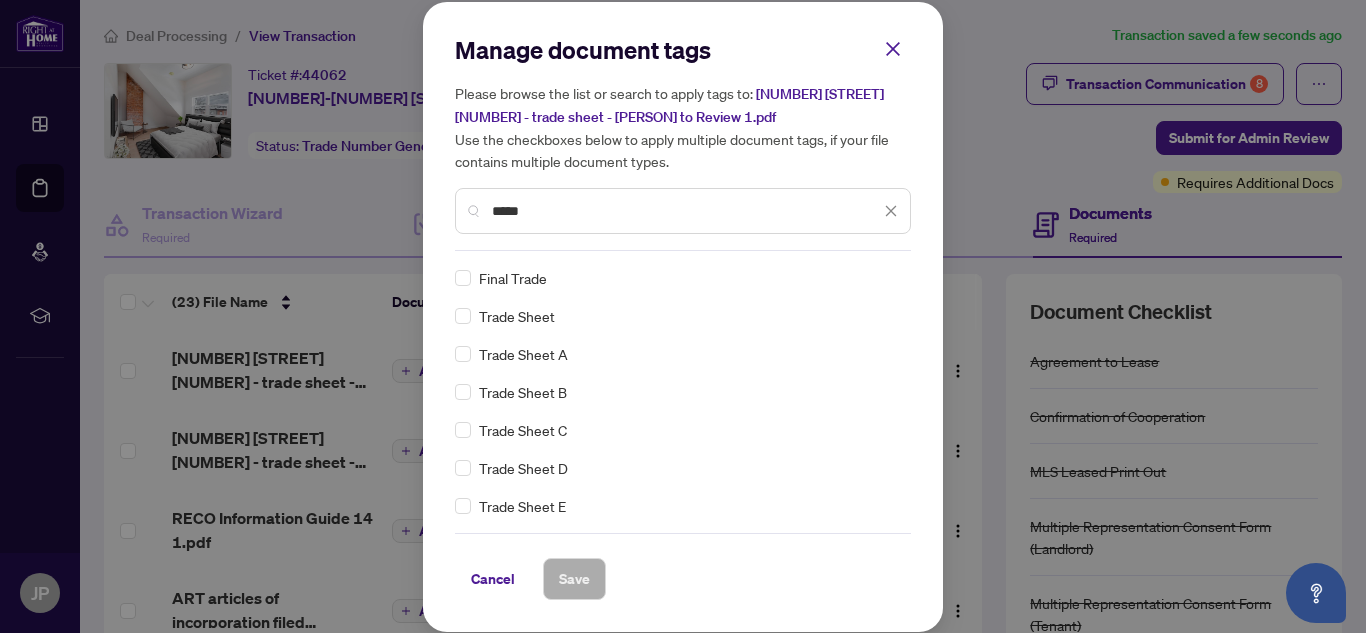 click on "Trade Sheet" at bounding box center (517, 316) 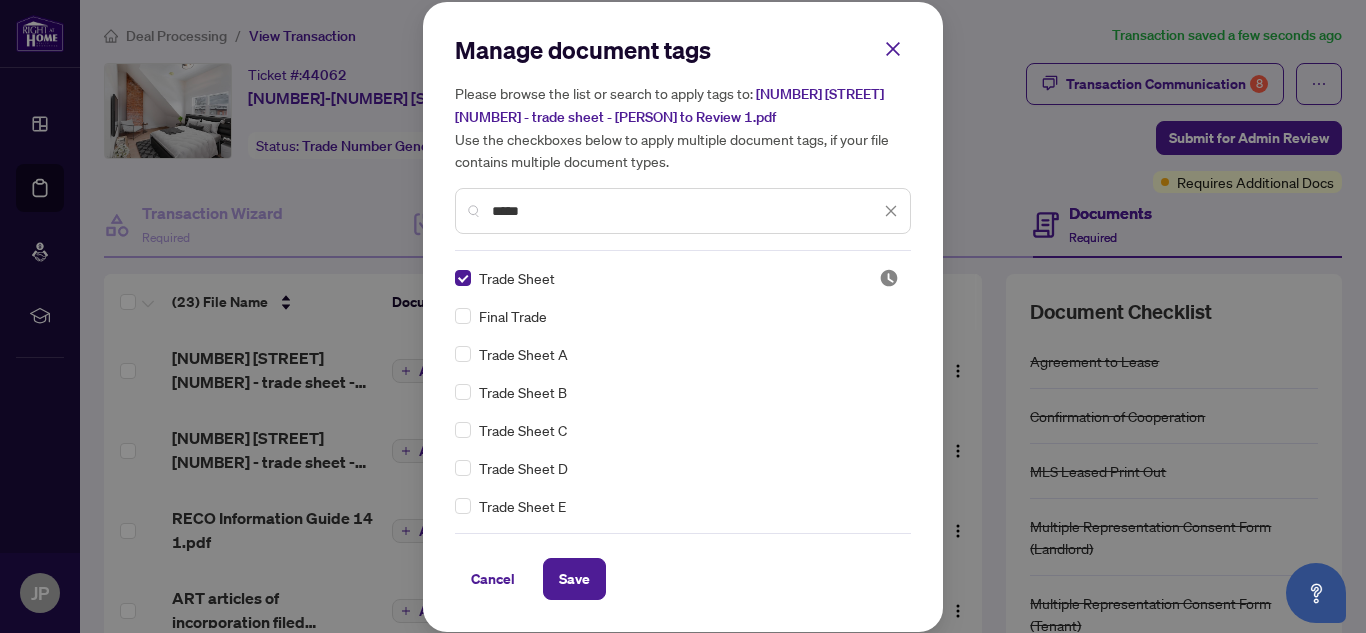 drag, startPoint x: 566, startPoint y: 199, endPoint x: 372, endPoint y: 211, distance: 194.37077 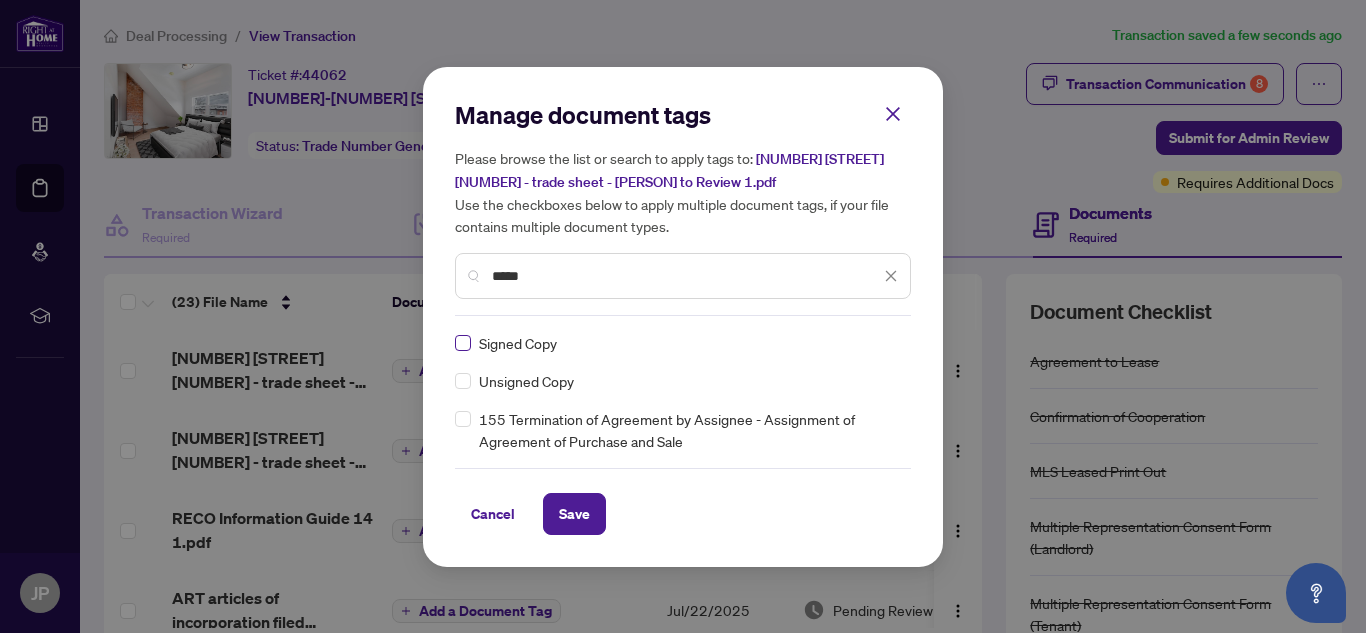 type on "*****" 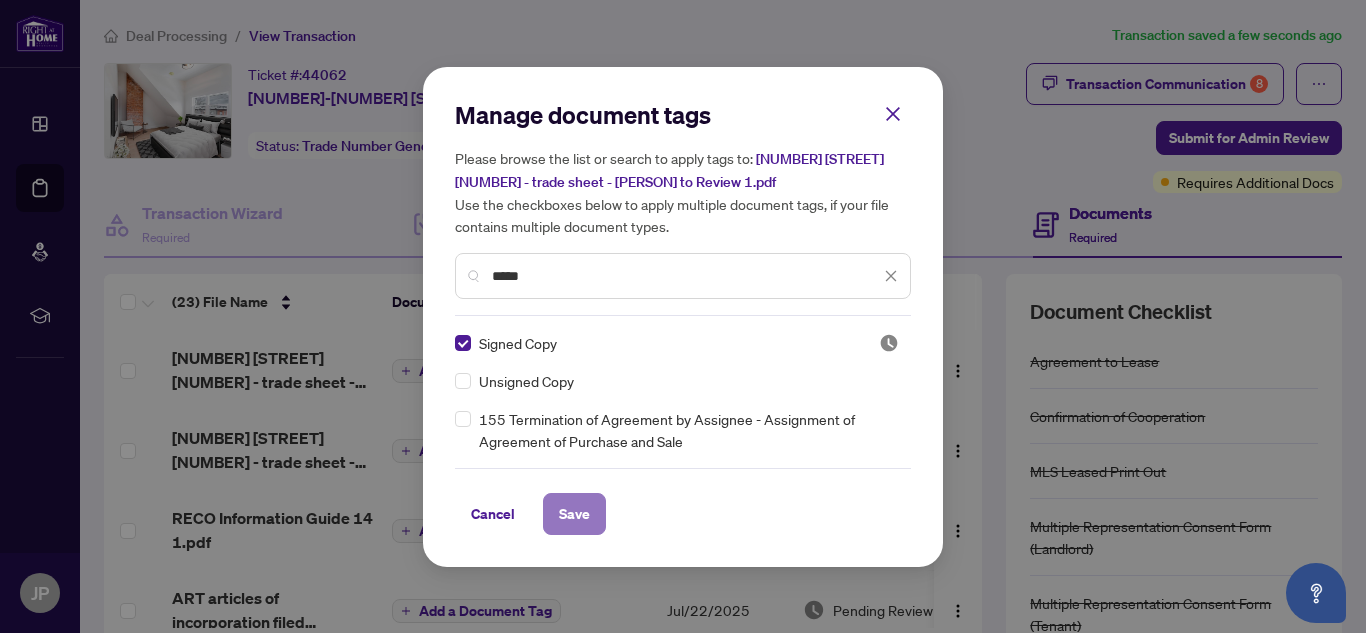 click on "Save" at bounding box center [574, 514] 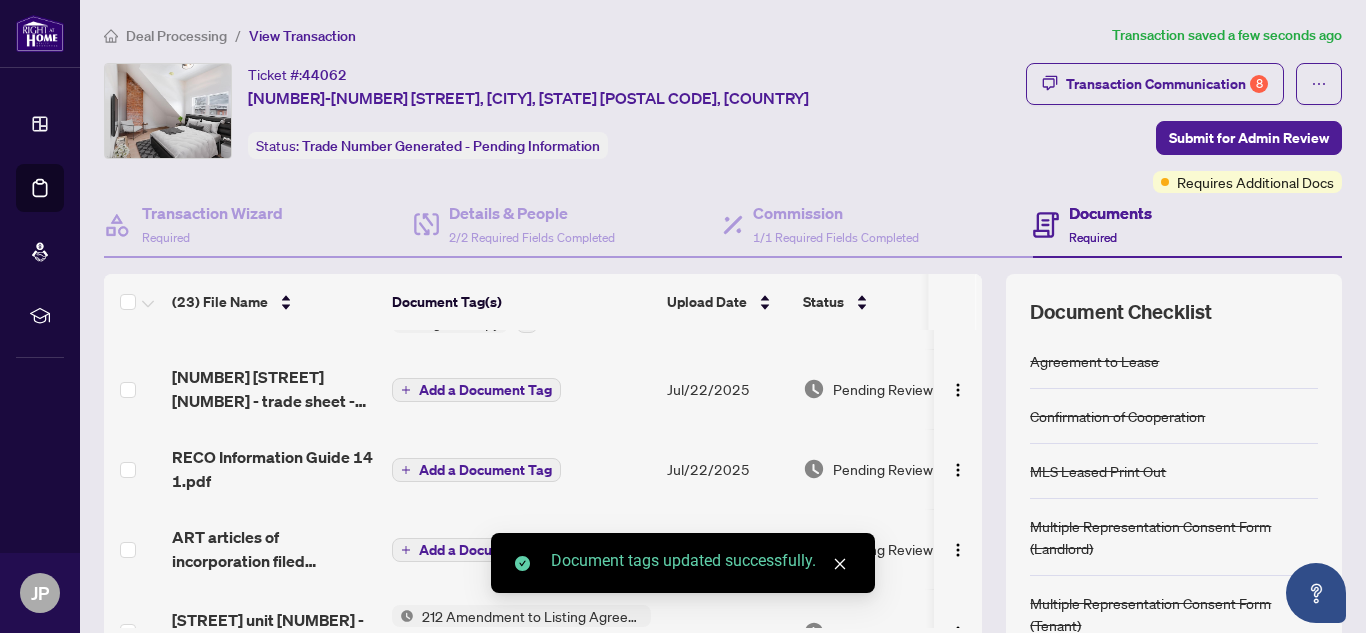 scroll, scrollTop: 100, scrollLeft: 0, axis: vertical 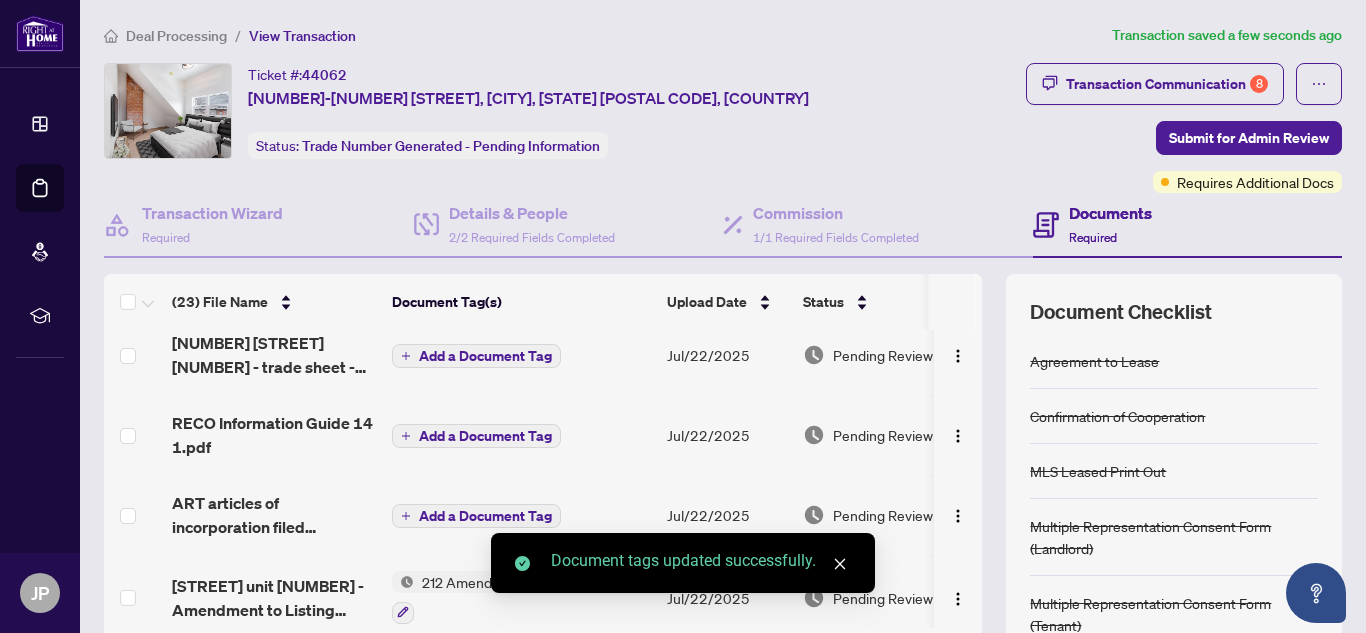 click on "Add a Document Tag" at bounding box center (485, 356) 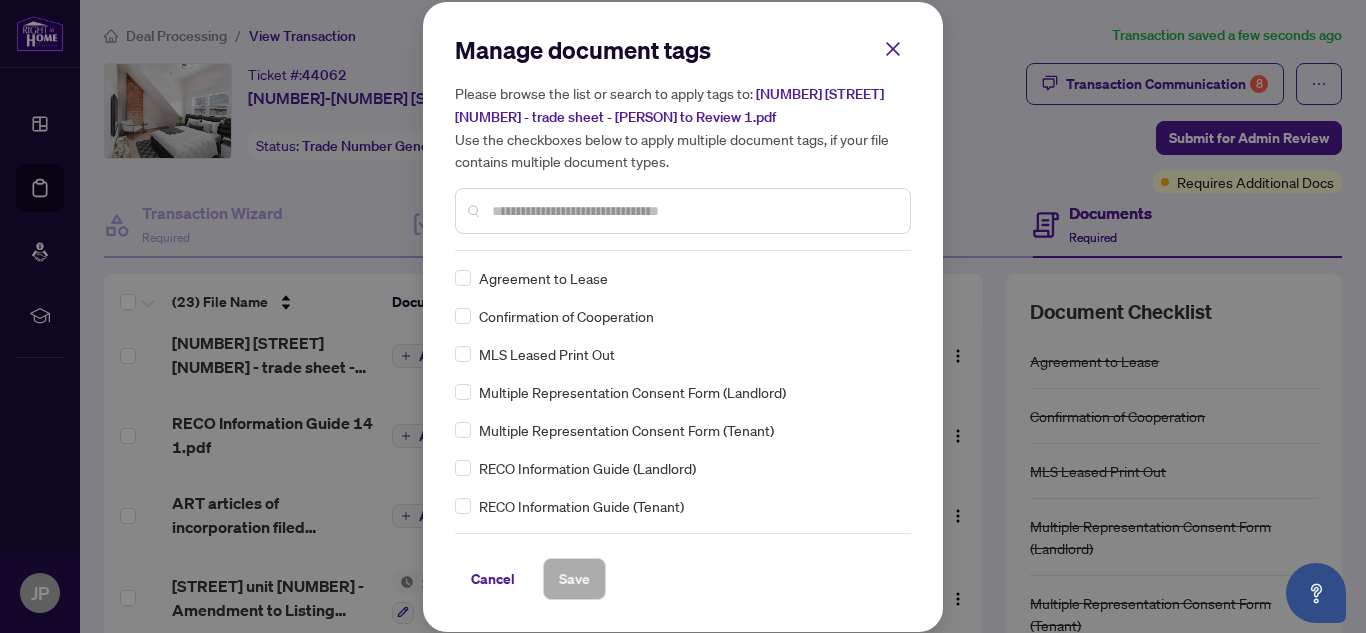 click at bounding box center [693, 211] 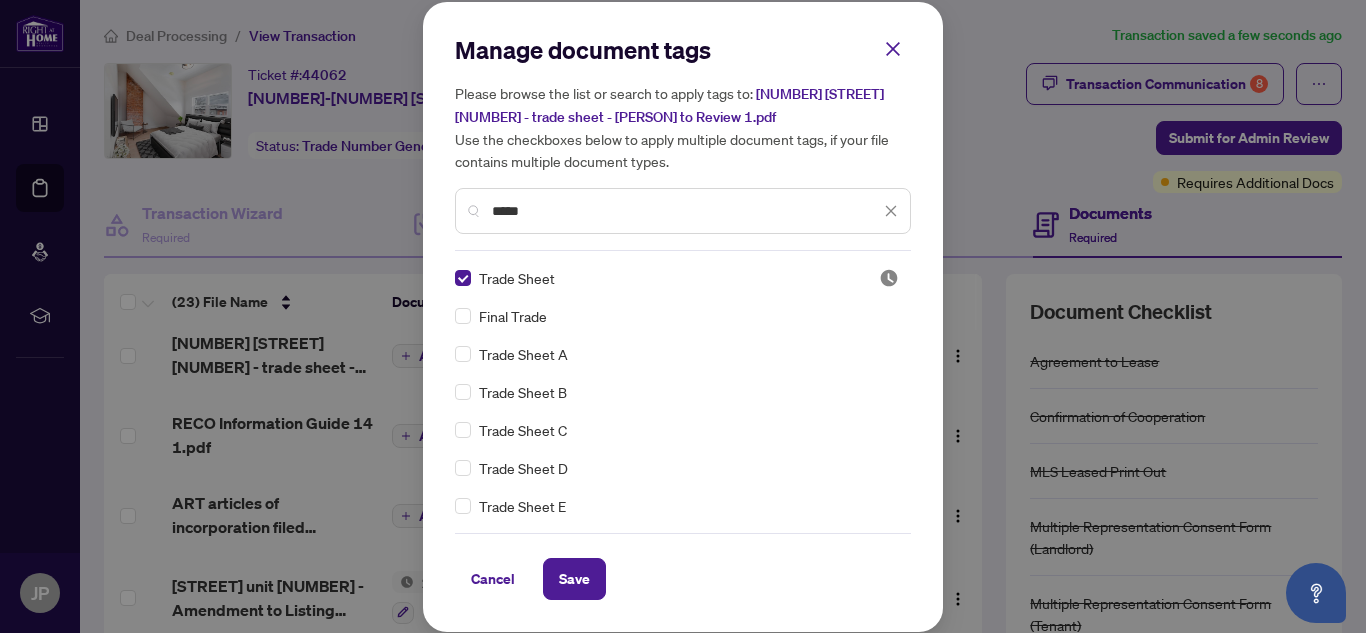 drag, startPoint x: 564, startPoint y: 211, endPoint x: 403, endPoint y: 207, distance: 161.04968 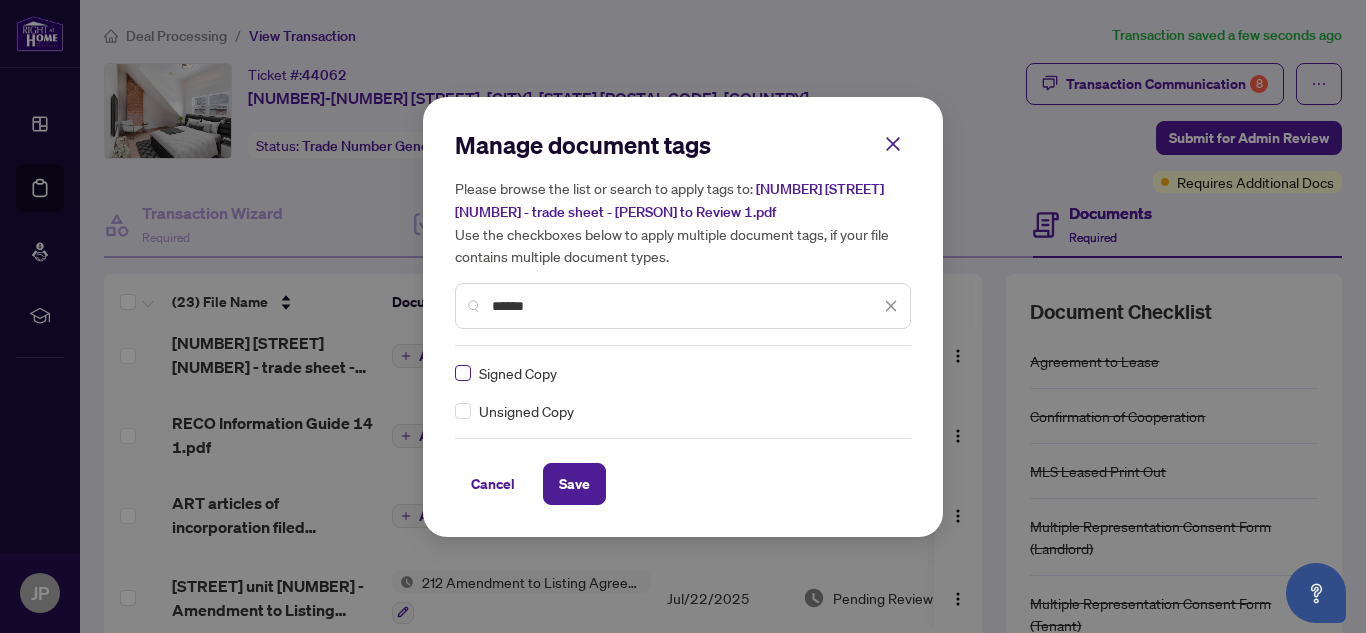 type on "******" 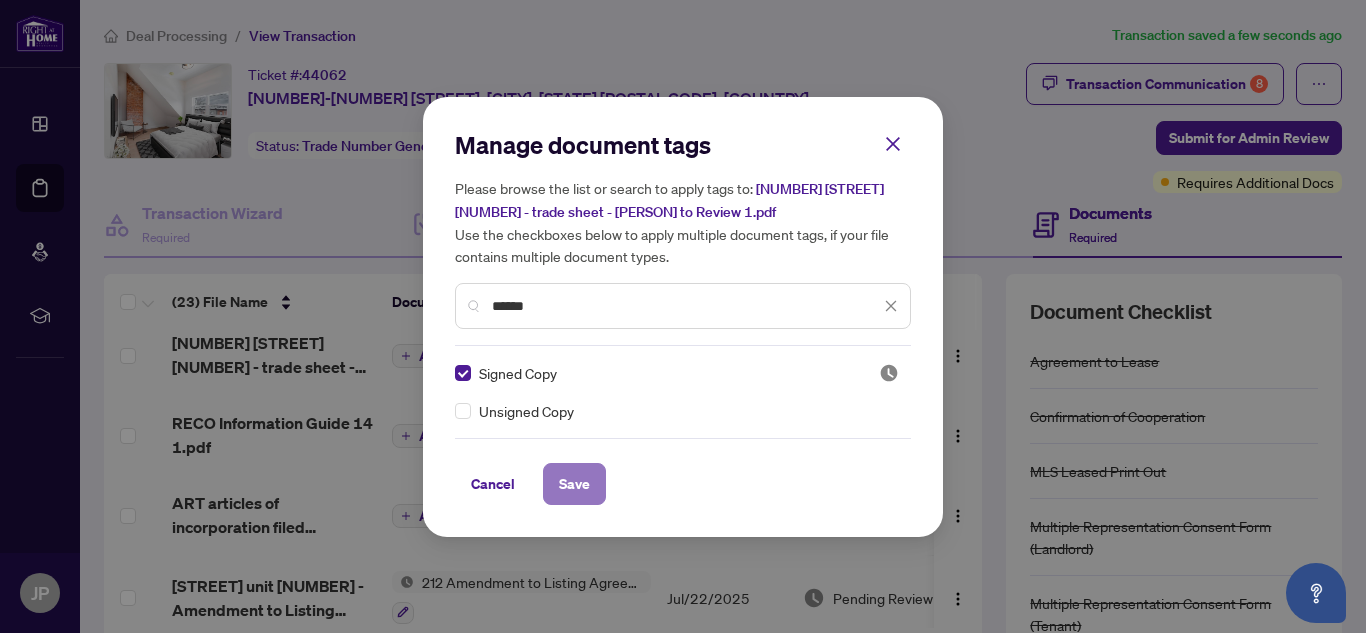 click on "Save" at bounding box center (574, 484) 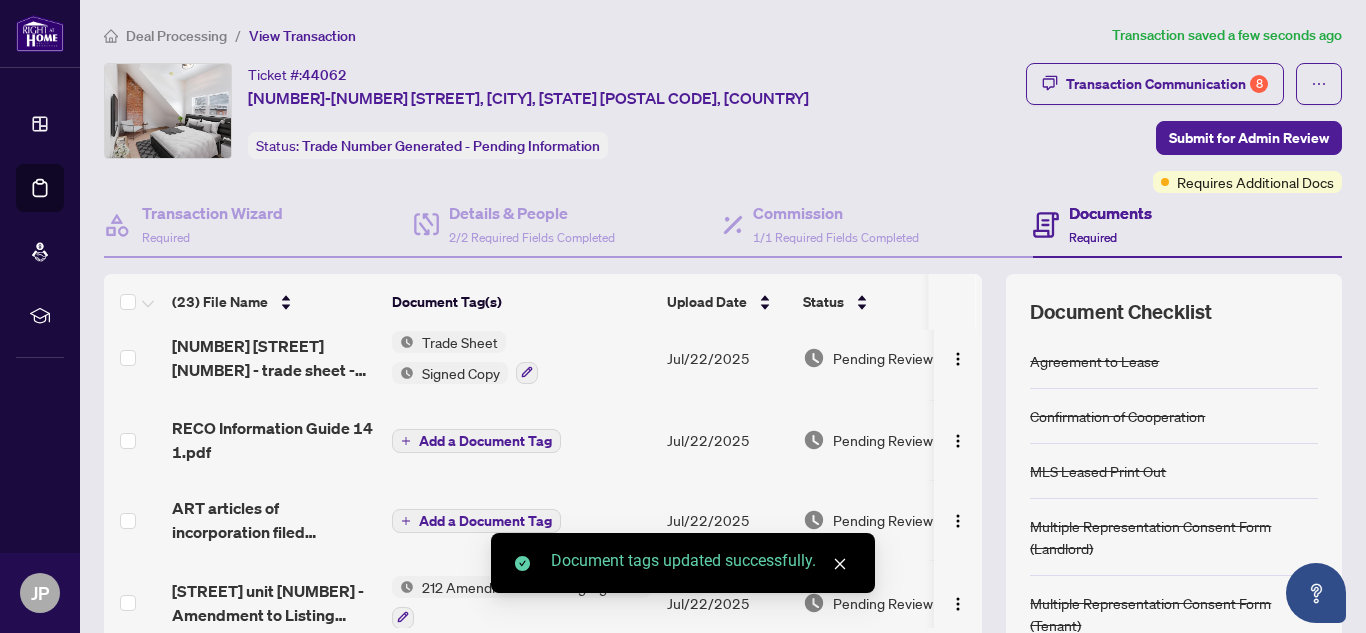click on "Add a Document Tag" at bounding box center [485, 441] 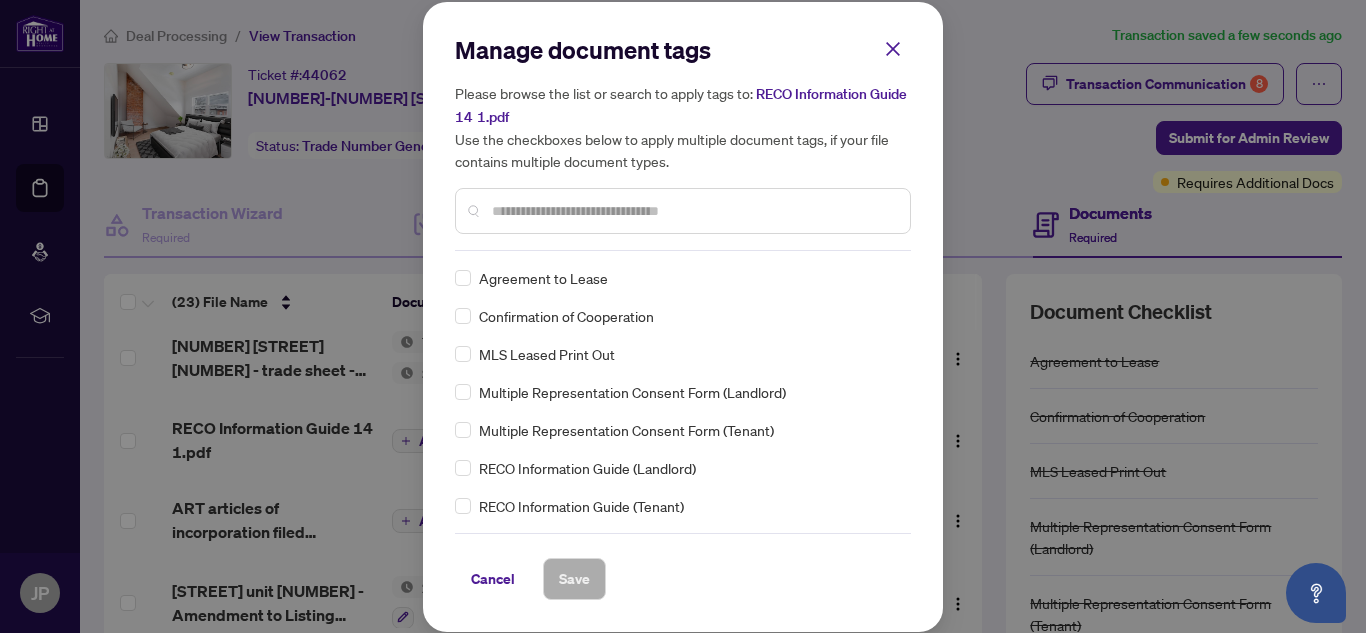 click at bounding box center [693, 211] 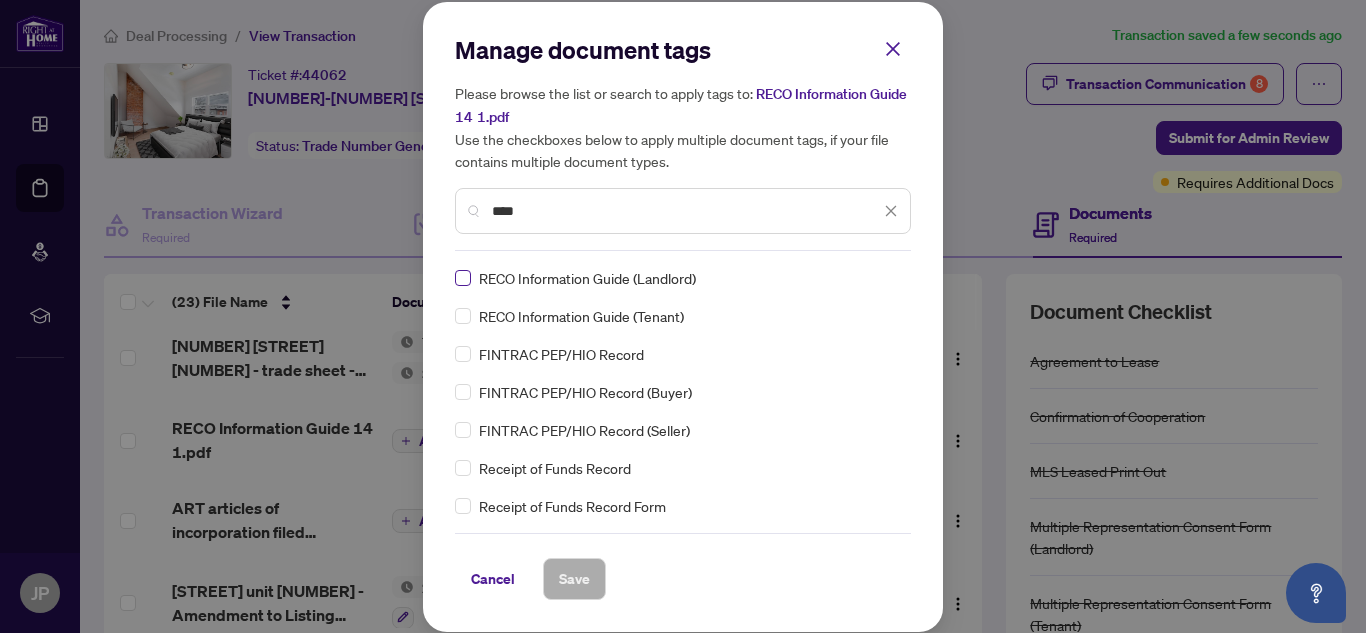 type on "****" 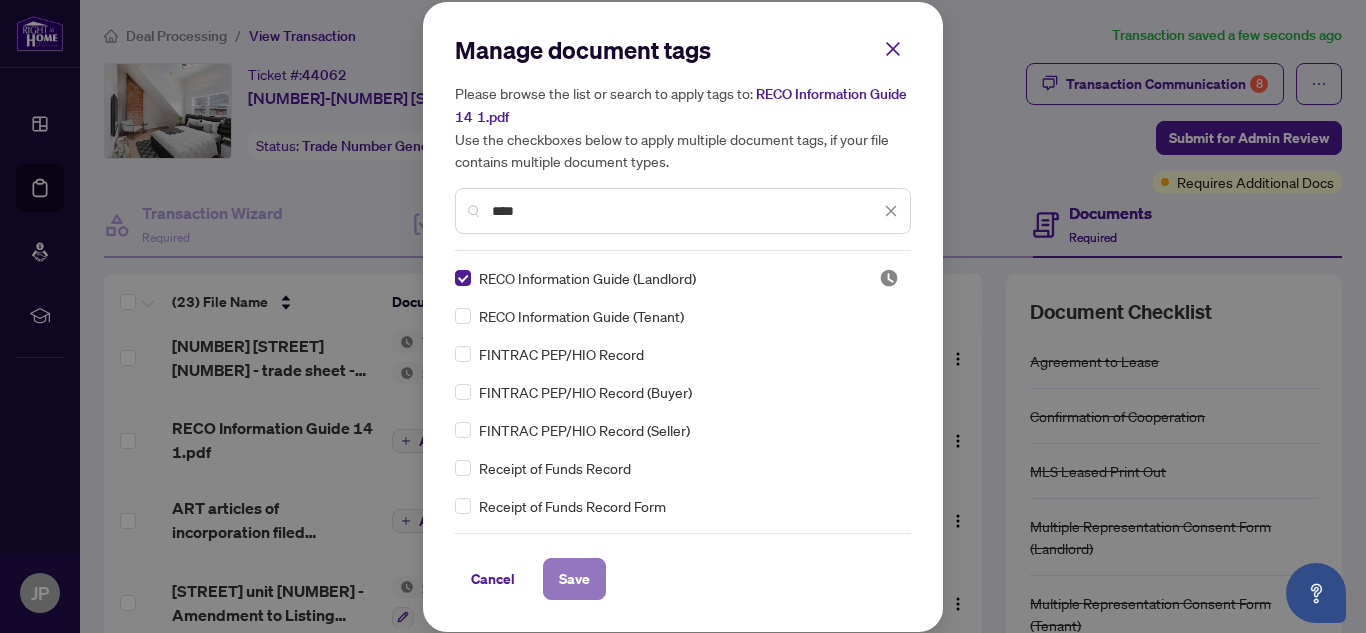 click on "Save" at bounding box center [574, 579] 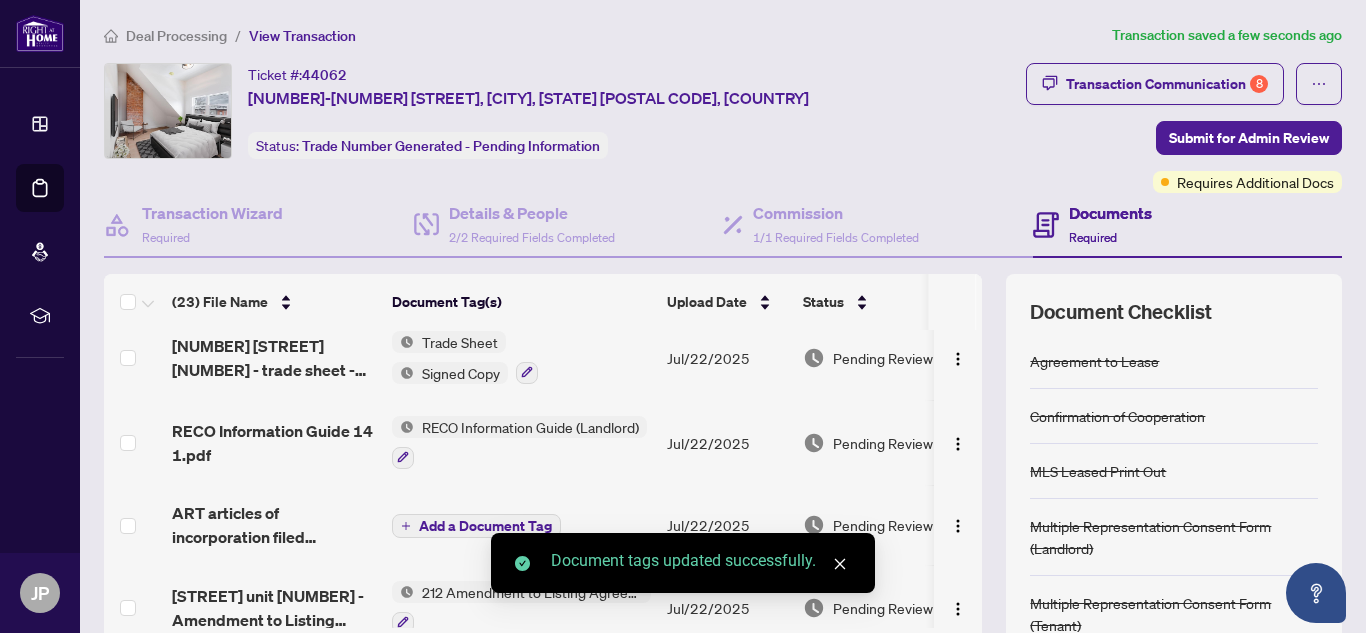 scroll, scrollTop: 200, scrollLeft: 0, axis: vertical 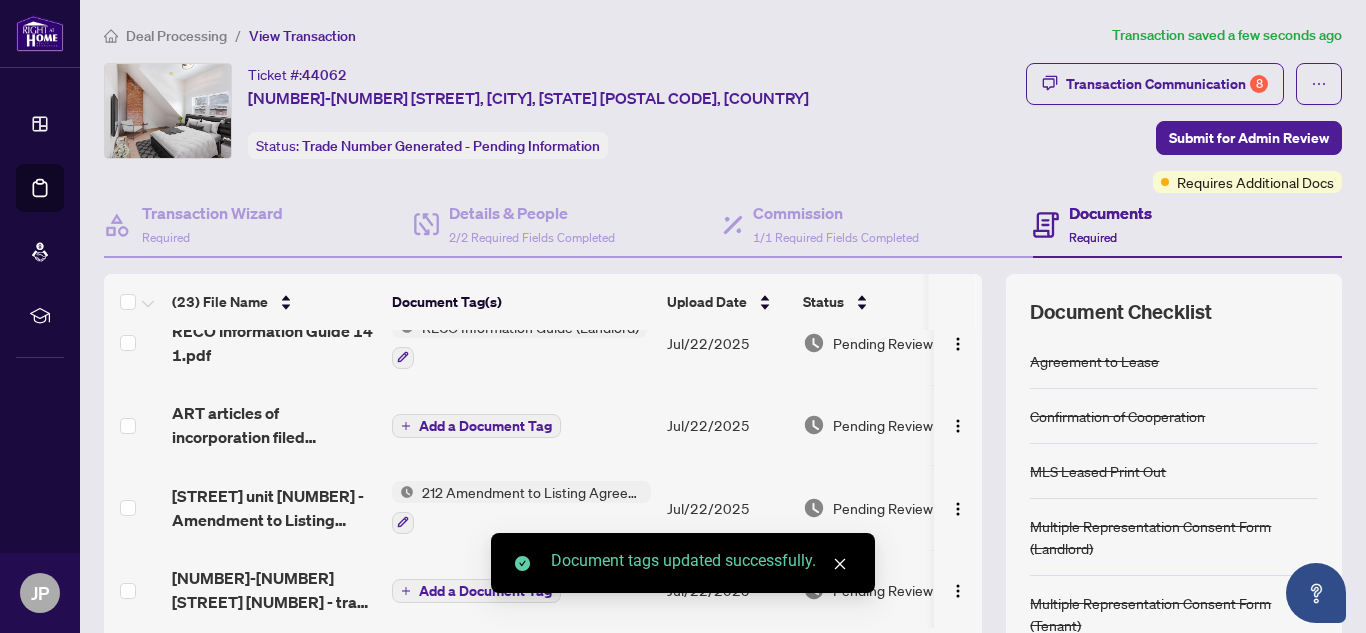 click on "Add a Document Tag" at bounding box center (485, 426) 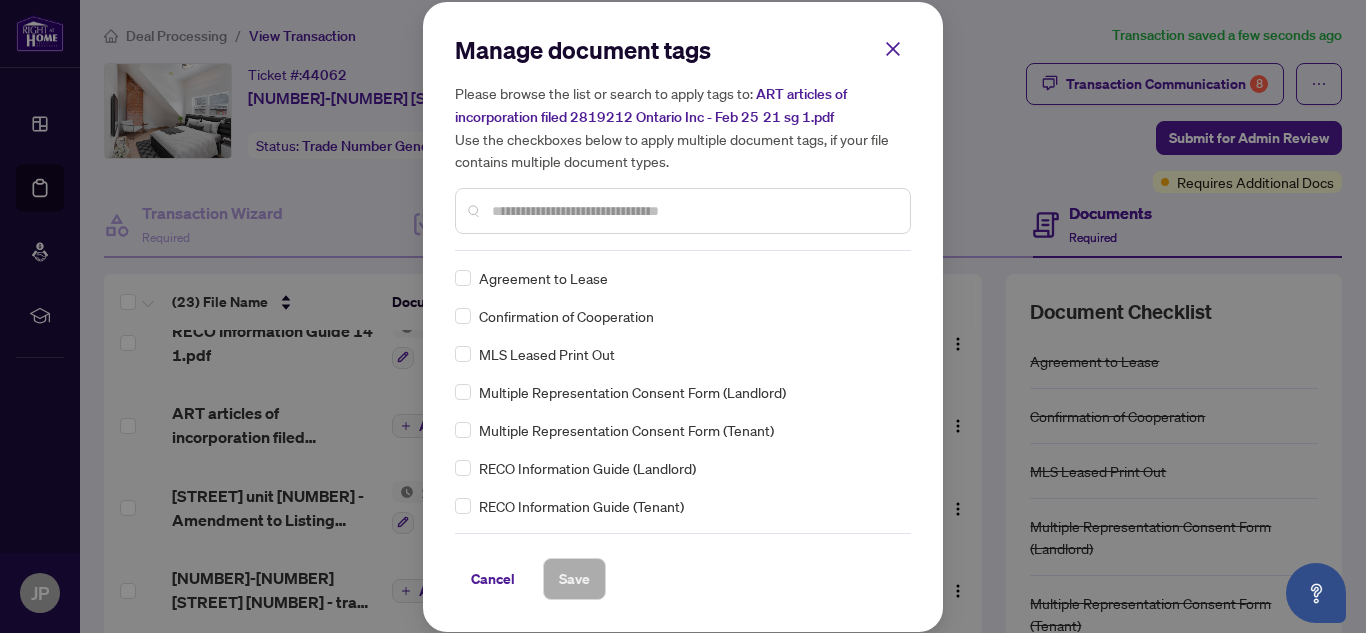 click at bounding box center [683, 211] 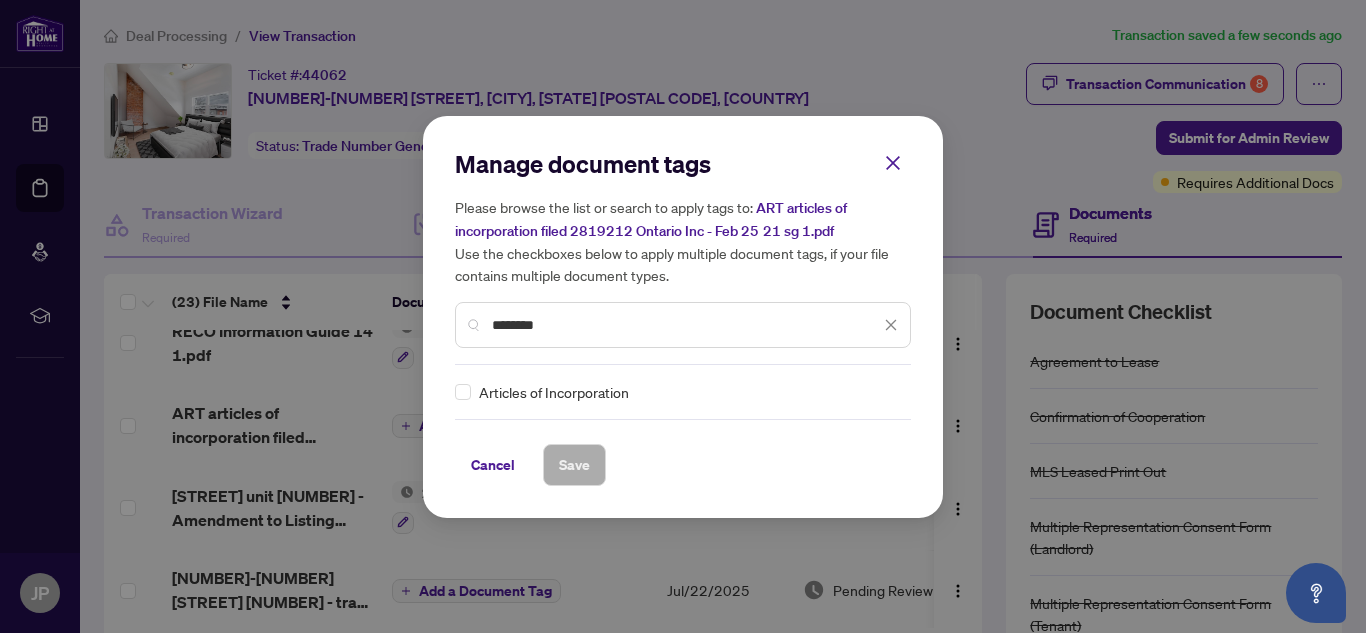 type on "********" 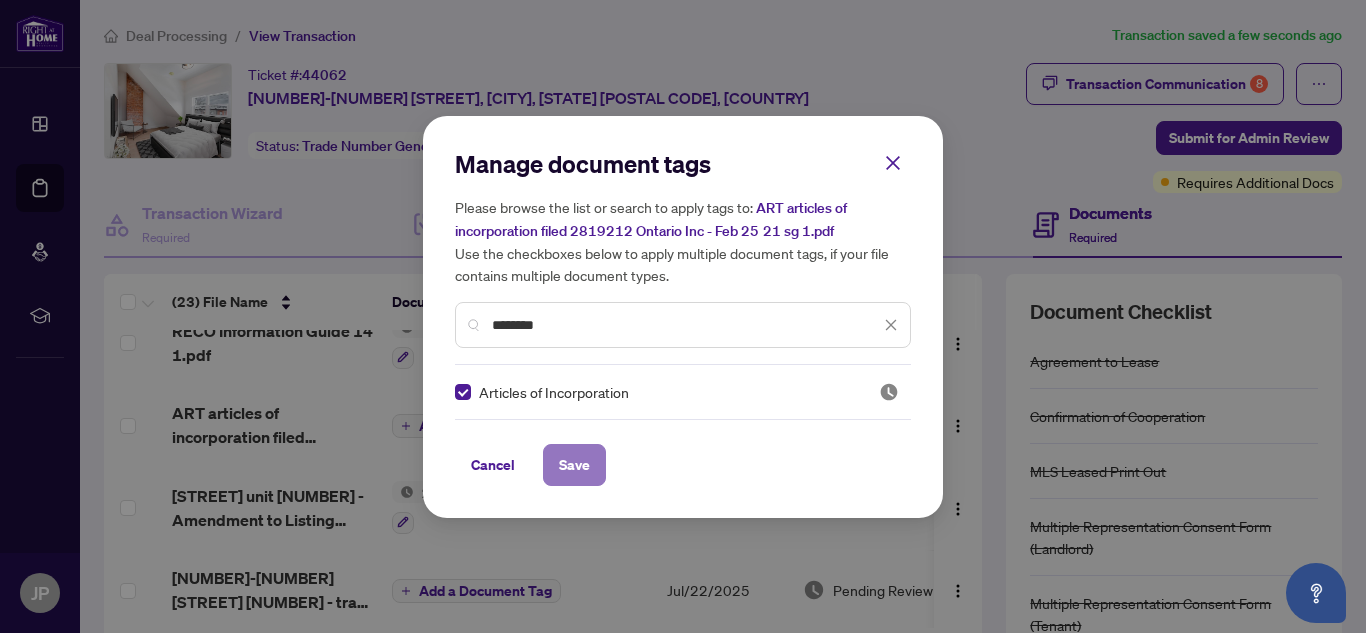 click on "Save" at bounding box center (574, 465) 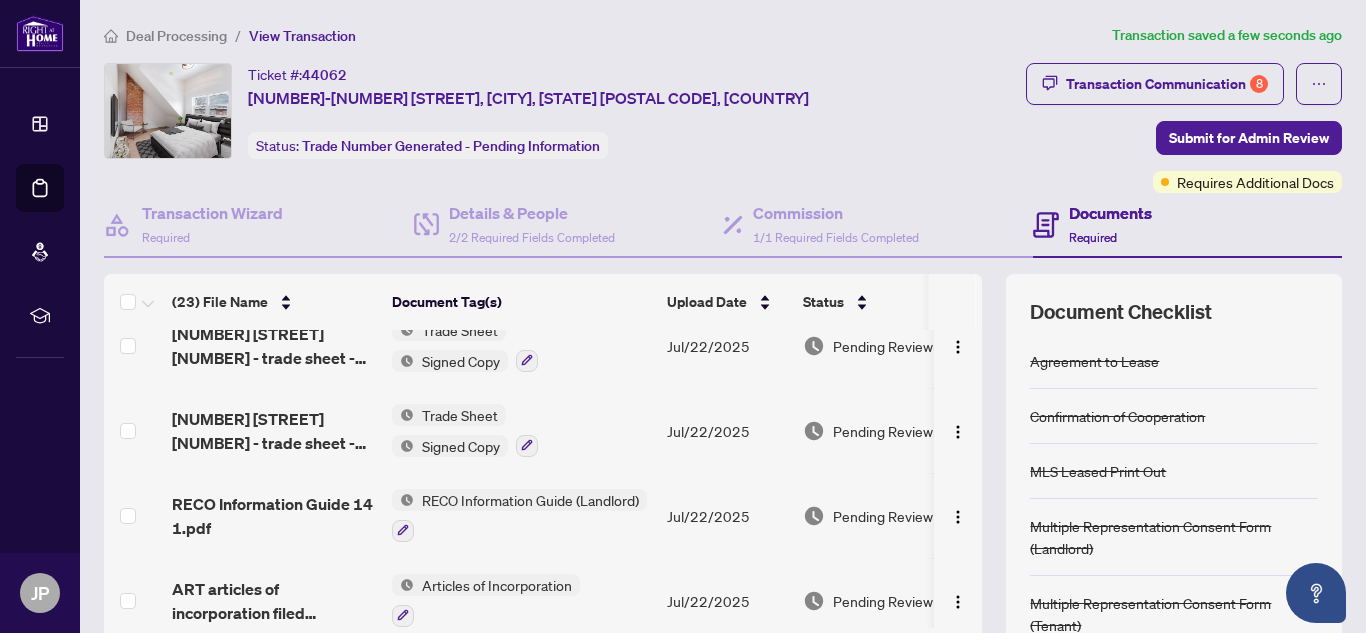 scroll, scrollTop: 0, scrollLeft: 0, axis: both 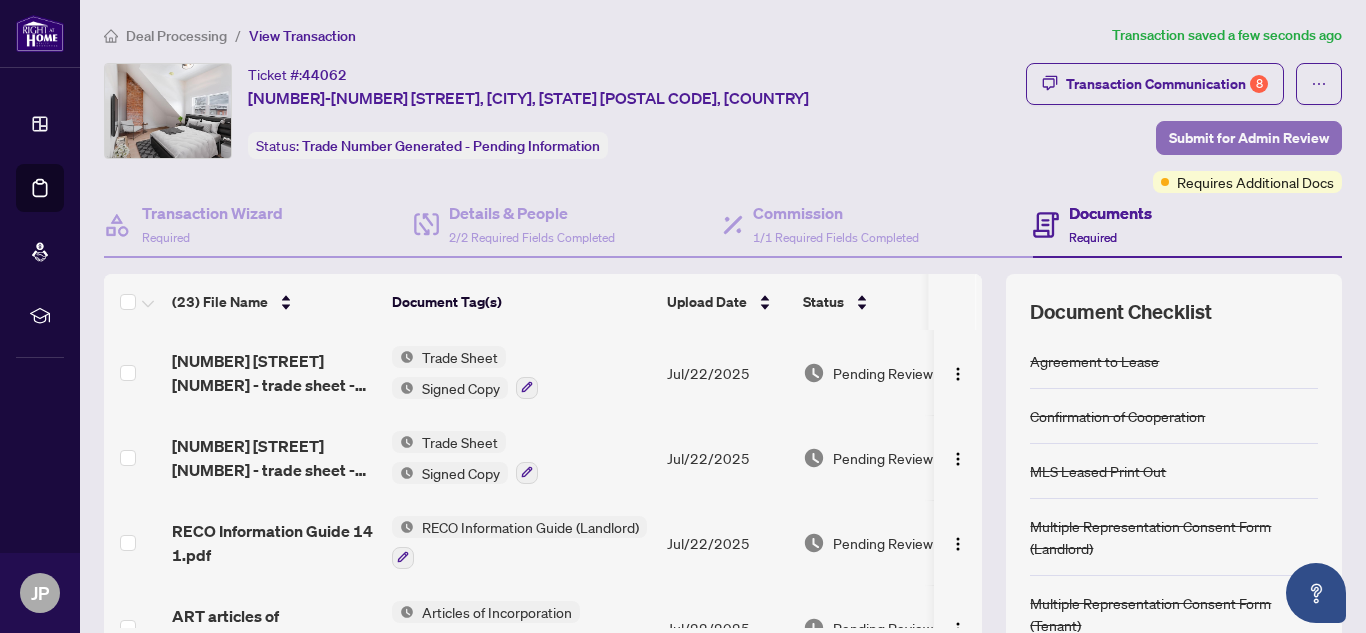 click on "Submit for Admin Review" at bounding box center [1249, 138] 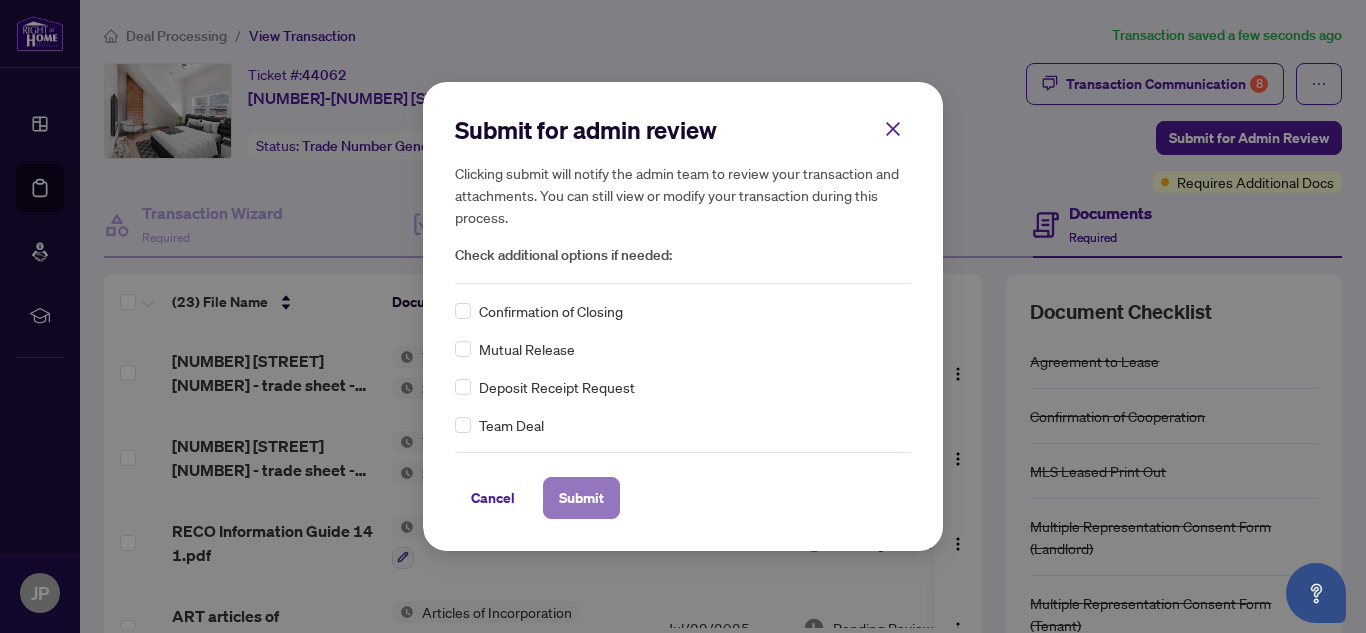 click on "Submit" at bounding box center (581, 498) 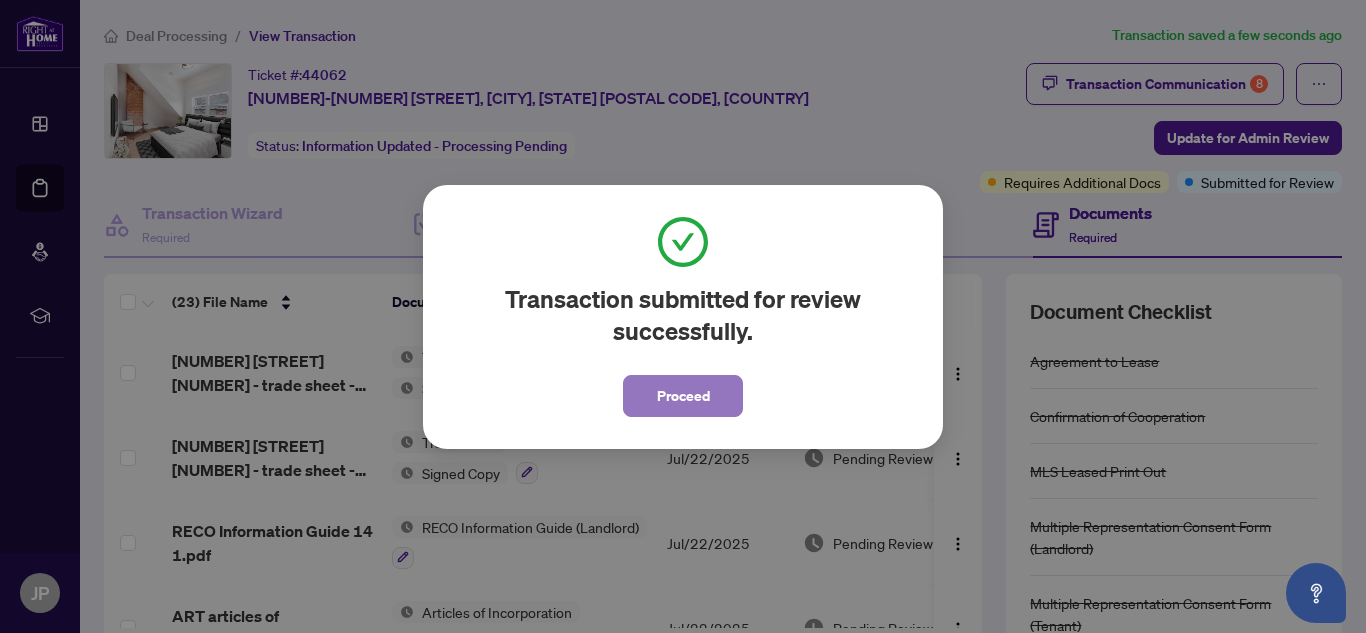 click on "Proceed" at bounding box center (683, 396) 